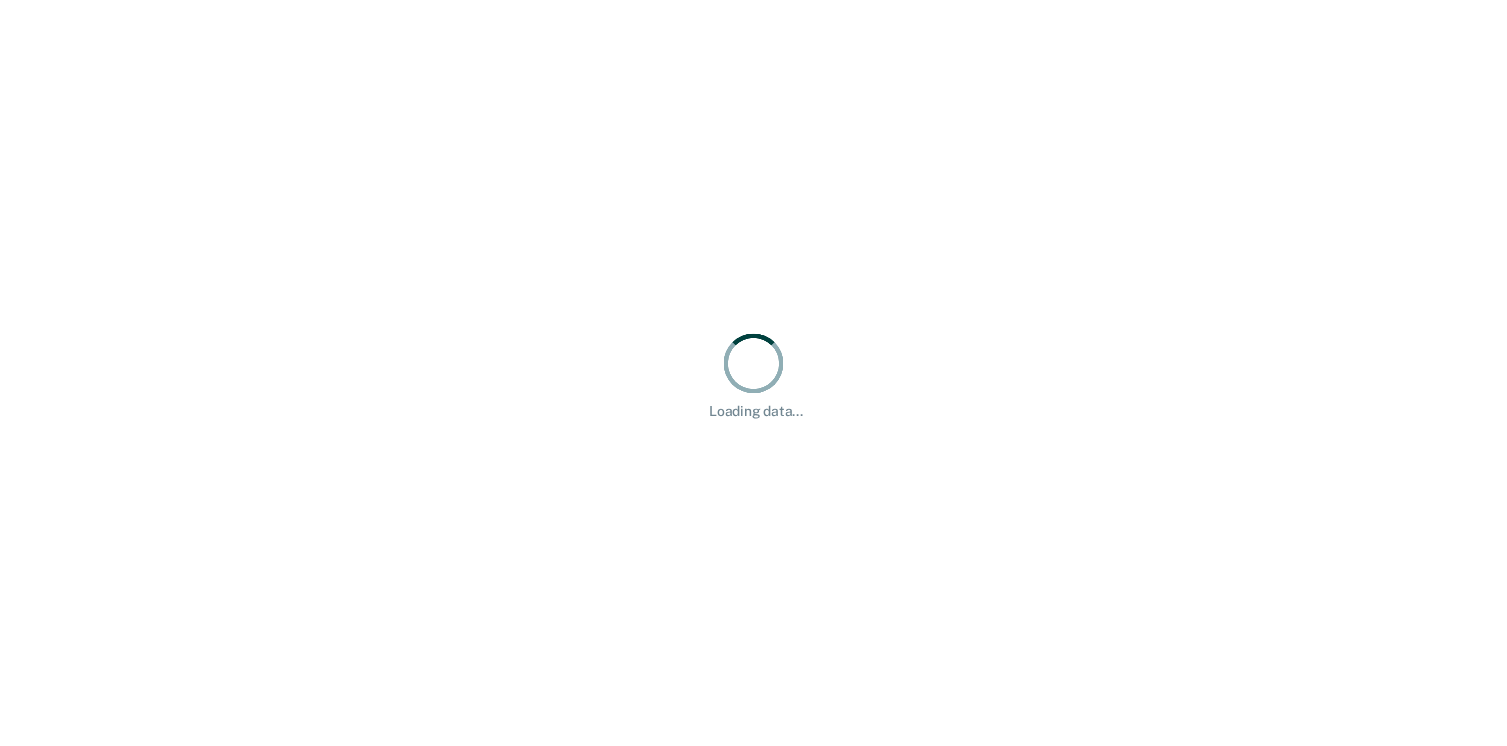 scroll, scrollTop: 0, scrollLeft: 0, axis: both 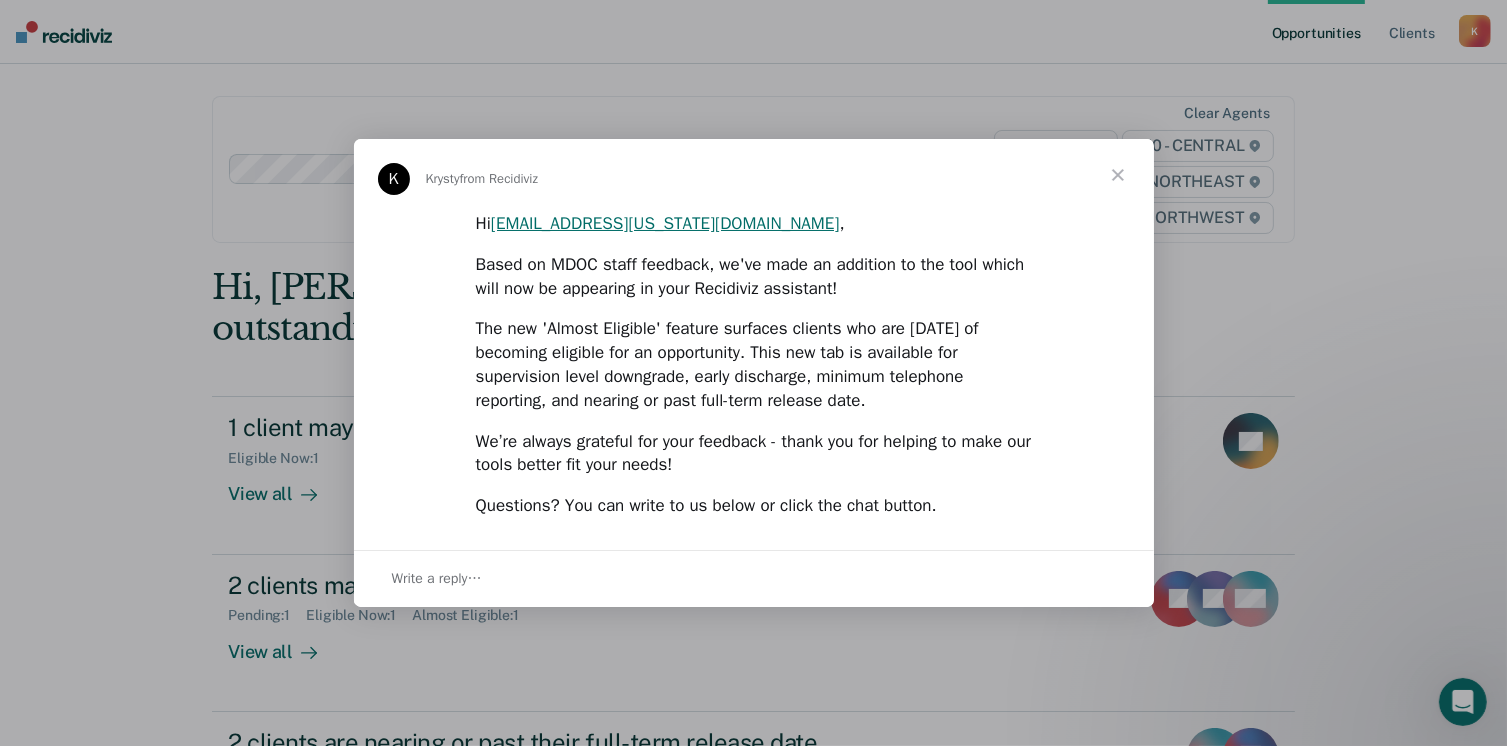 click at bounding box center [1118, 175] 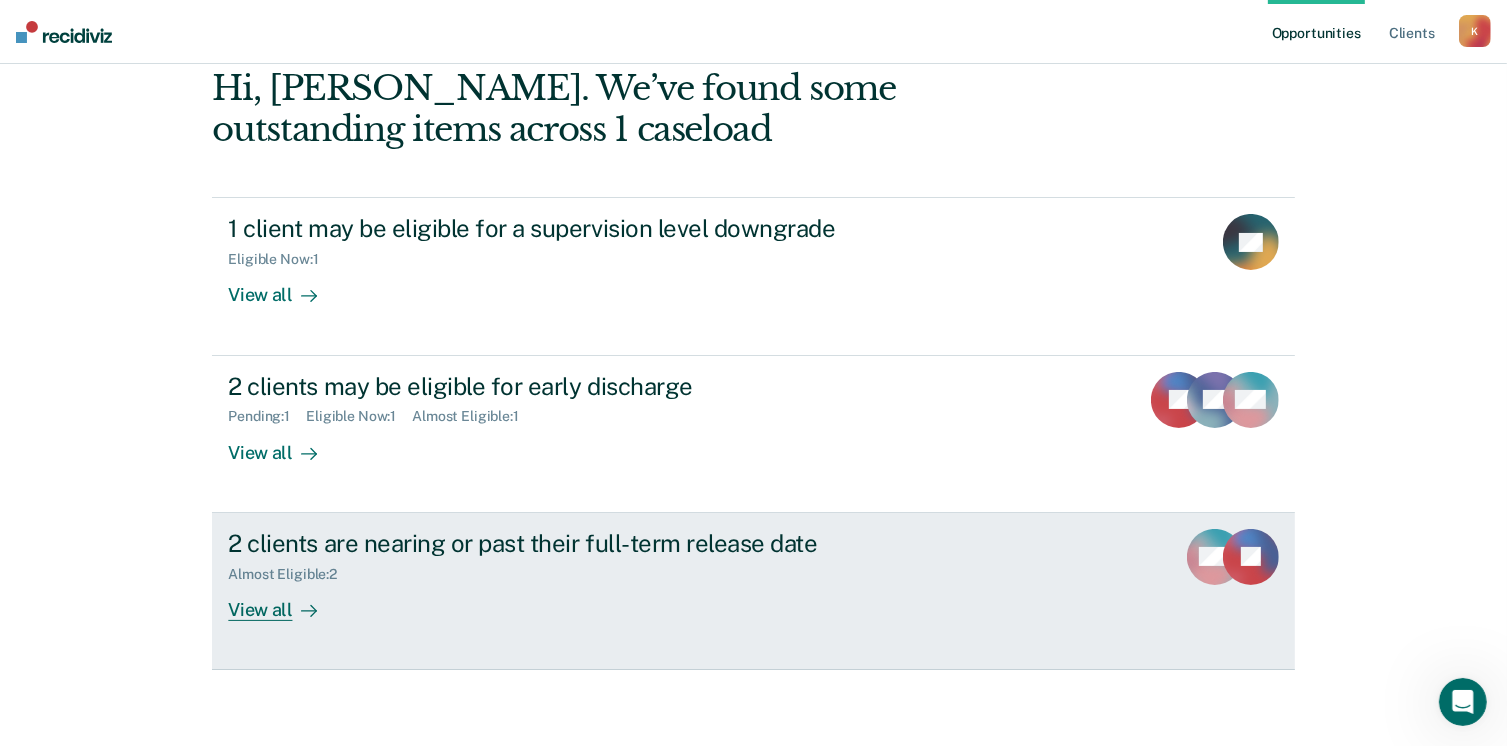 scroll, scrollTop: 200, scrollLeft: 0, axis: vertical 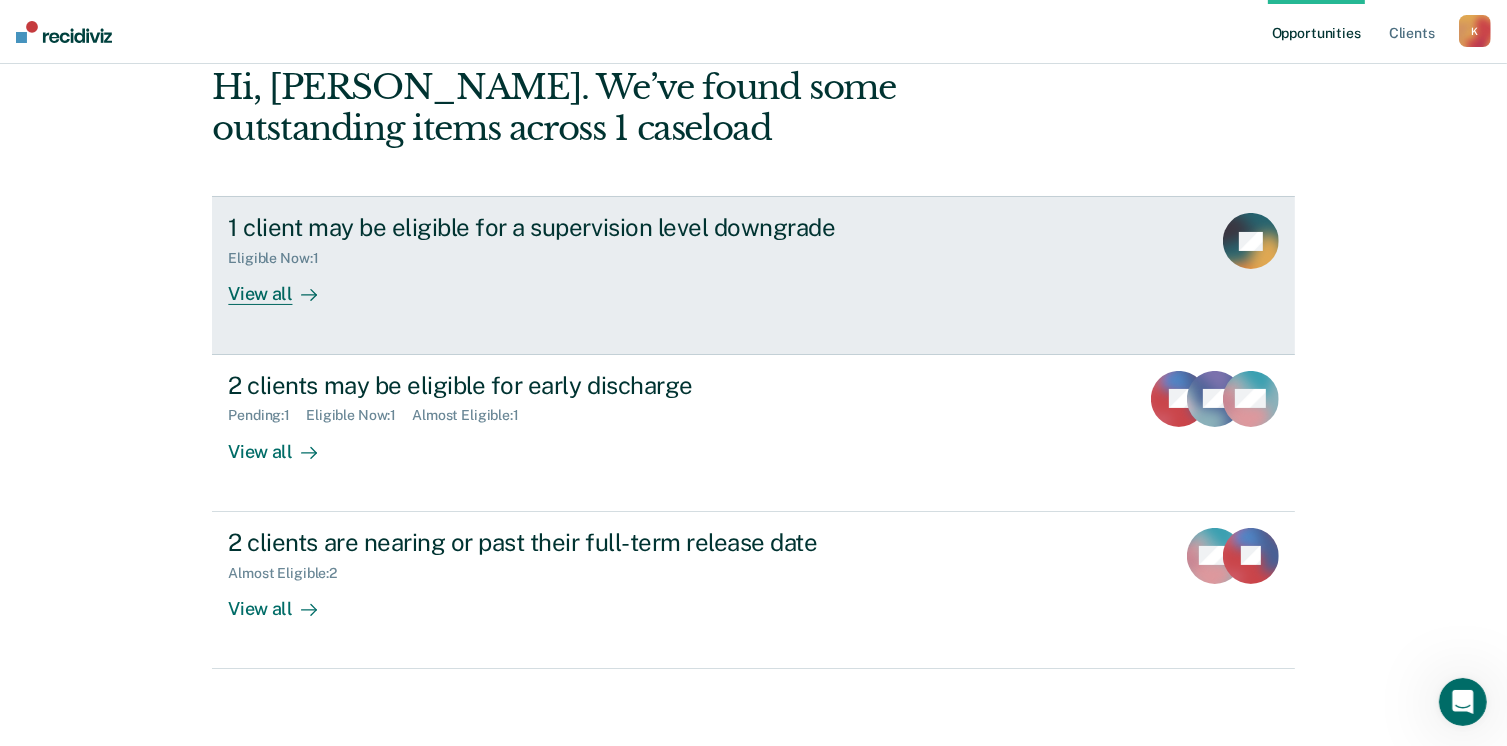 click on "1 client may be eligible for a supervision level downgrade Eligible Now :  1 View all   TB" at bounding box center [753, 275] 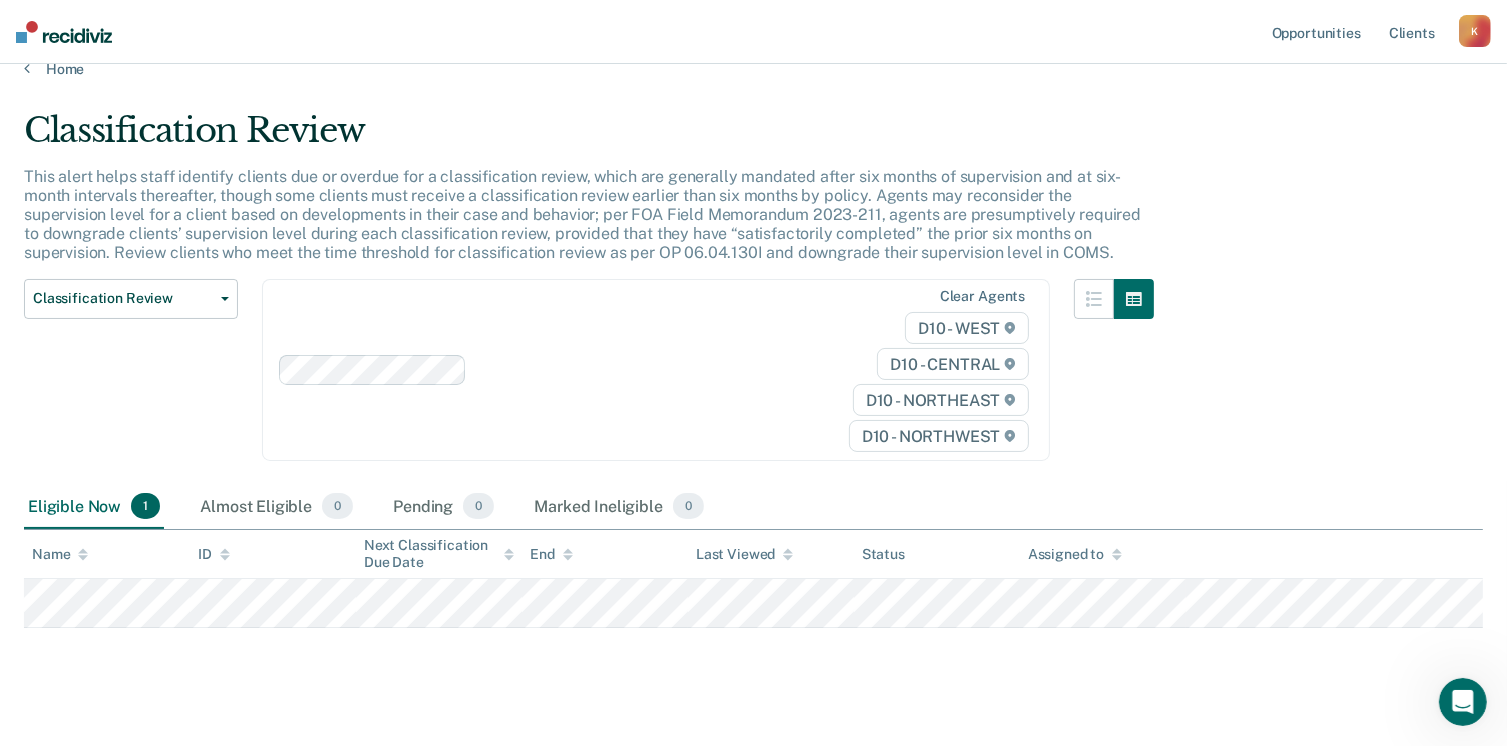 scroll, scrollTop: 52, scrollLeft: 0, axis: vertical 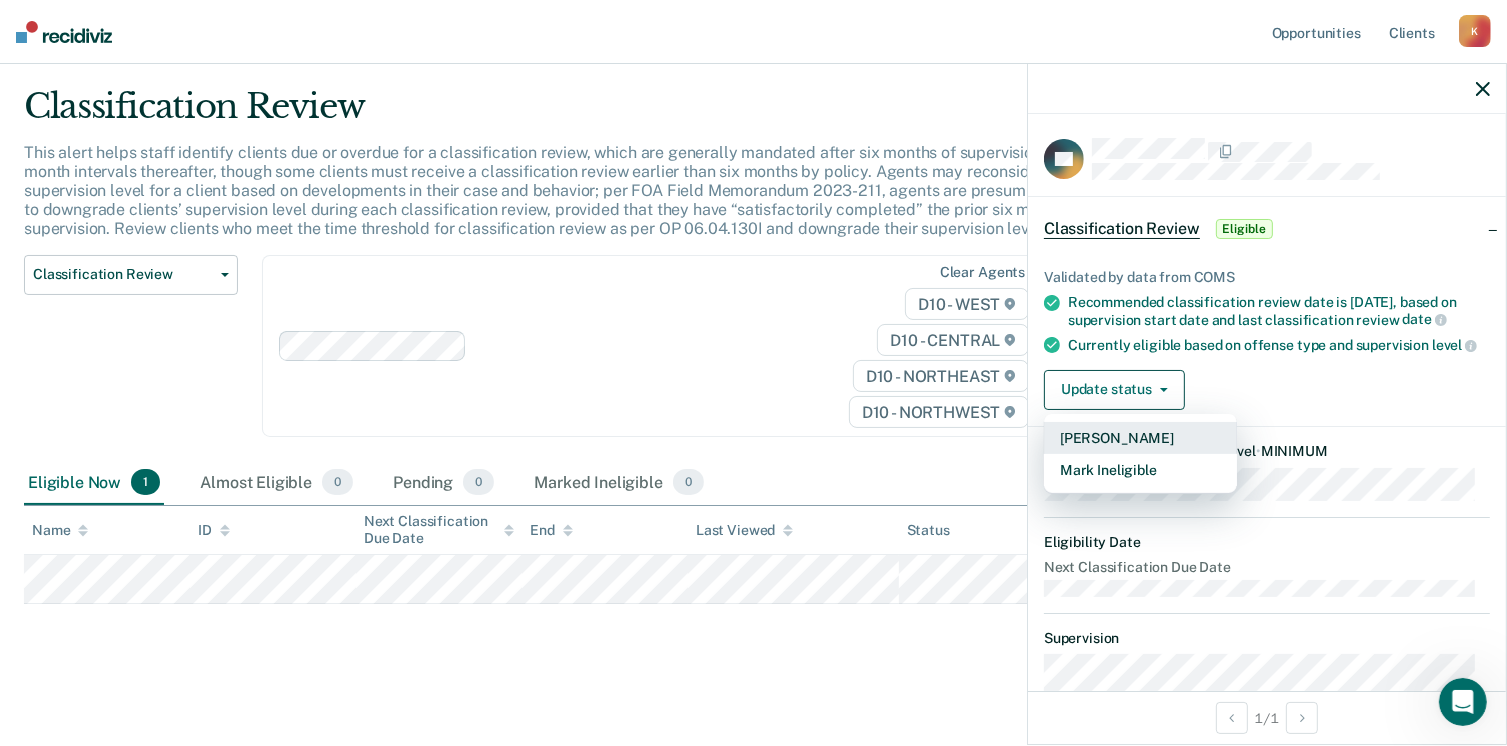 click on "[PERSON_NAME]" at bounding box center [1140, 438] 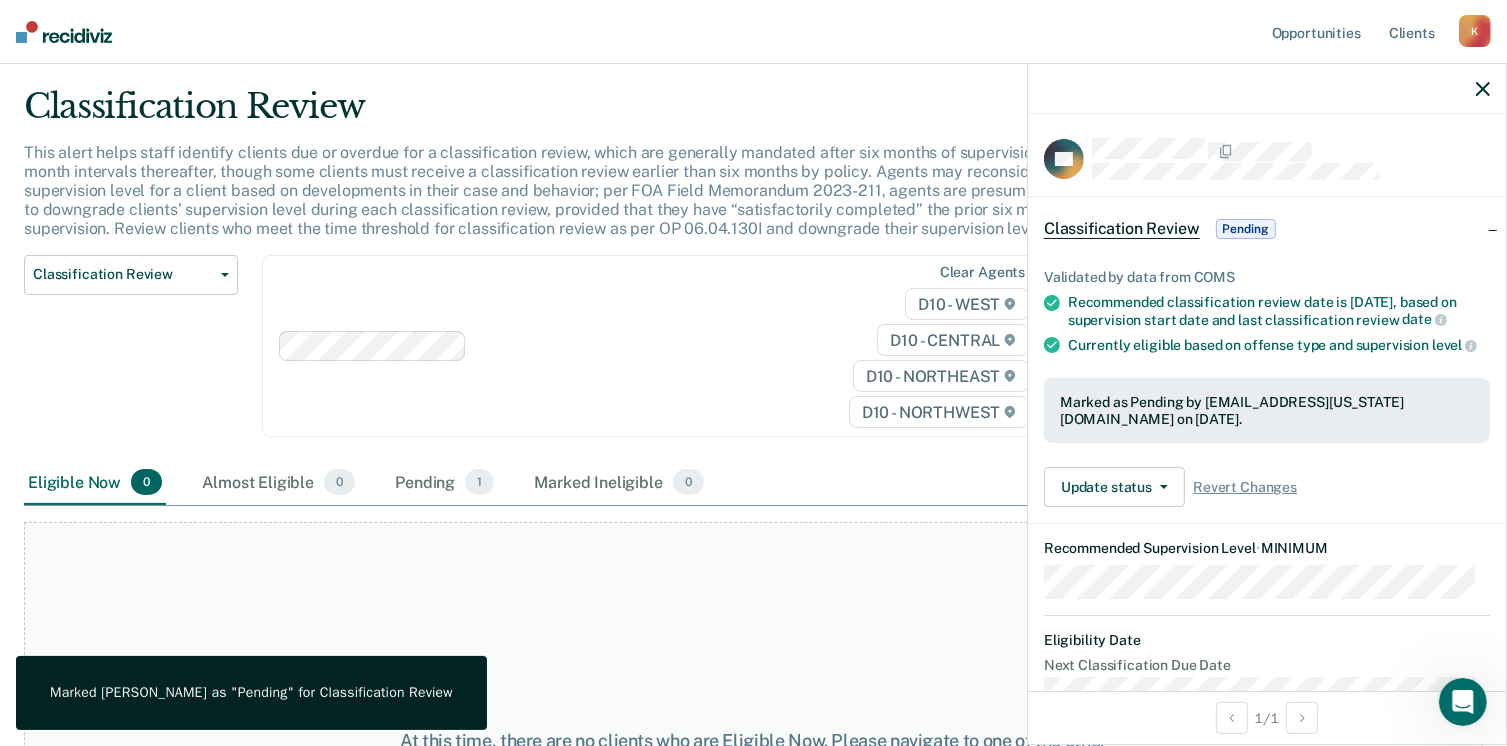 click on "Clear   agents D10 - WEST   D10 - CENTRAL   D10 - NORTHEAST   D10 - NORTHWEST" at bounding box center (656, 346) 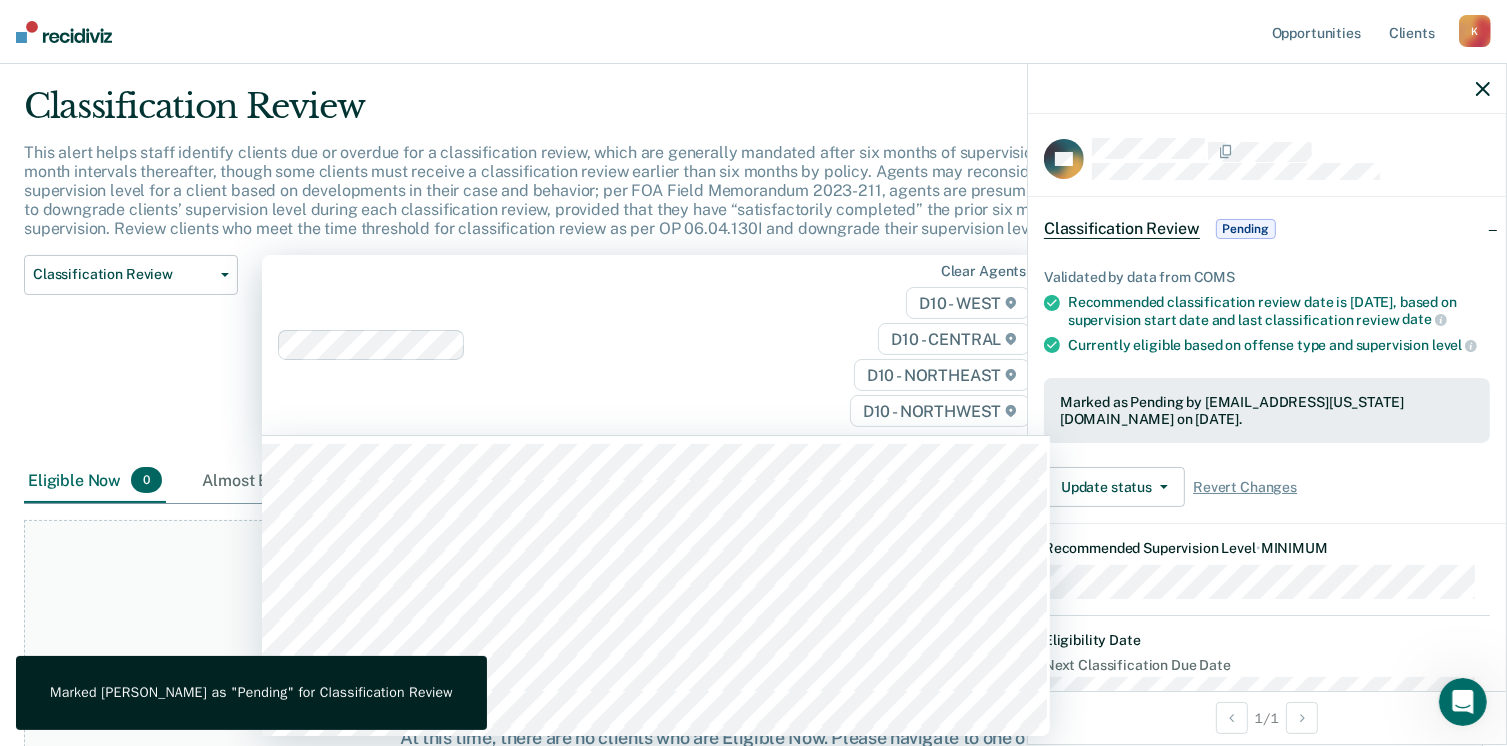 drag, startPoint x: 1484, startPoint y: 93, endPoint x: 1465, endPoint y: 99, distance: 19.924858 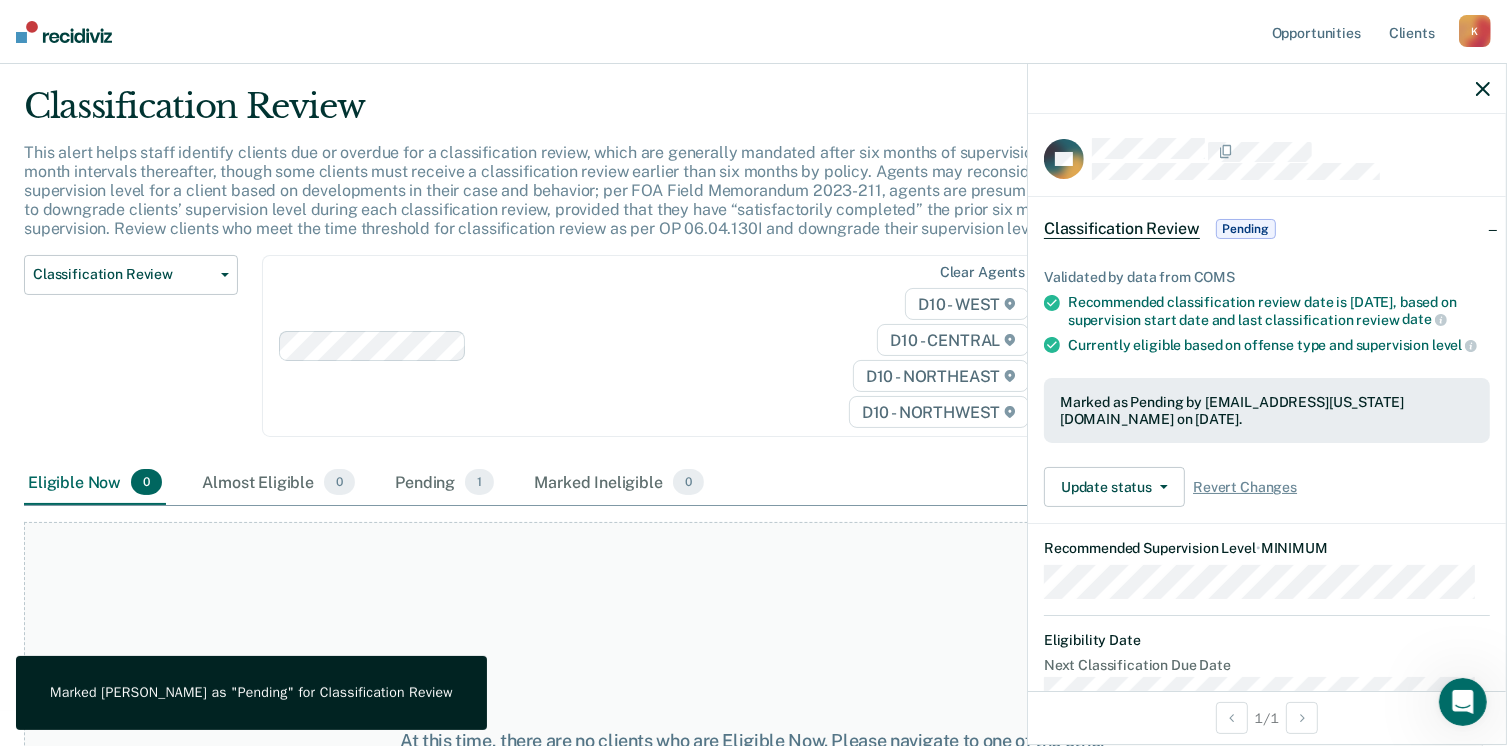 click on "Classification Review Classification Review Early Discharge Minimum Telephone Reporting Overdue for Discharge Supervision Level Mismatch Clear   agents D10 - WEST   D10 - CENTRAL   D10 - NORTHEAST   D10 - NORTHWEST" at bounding box center [589, 358] 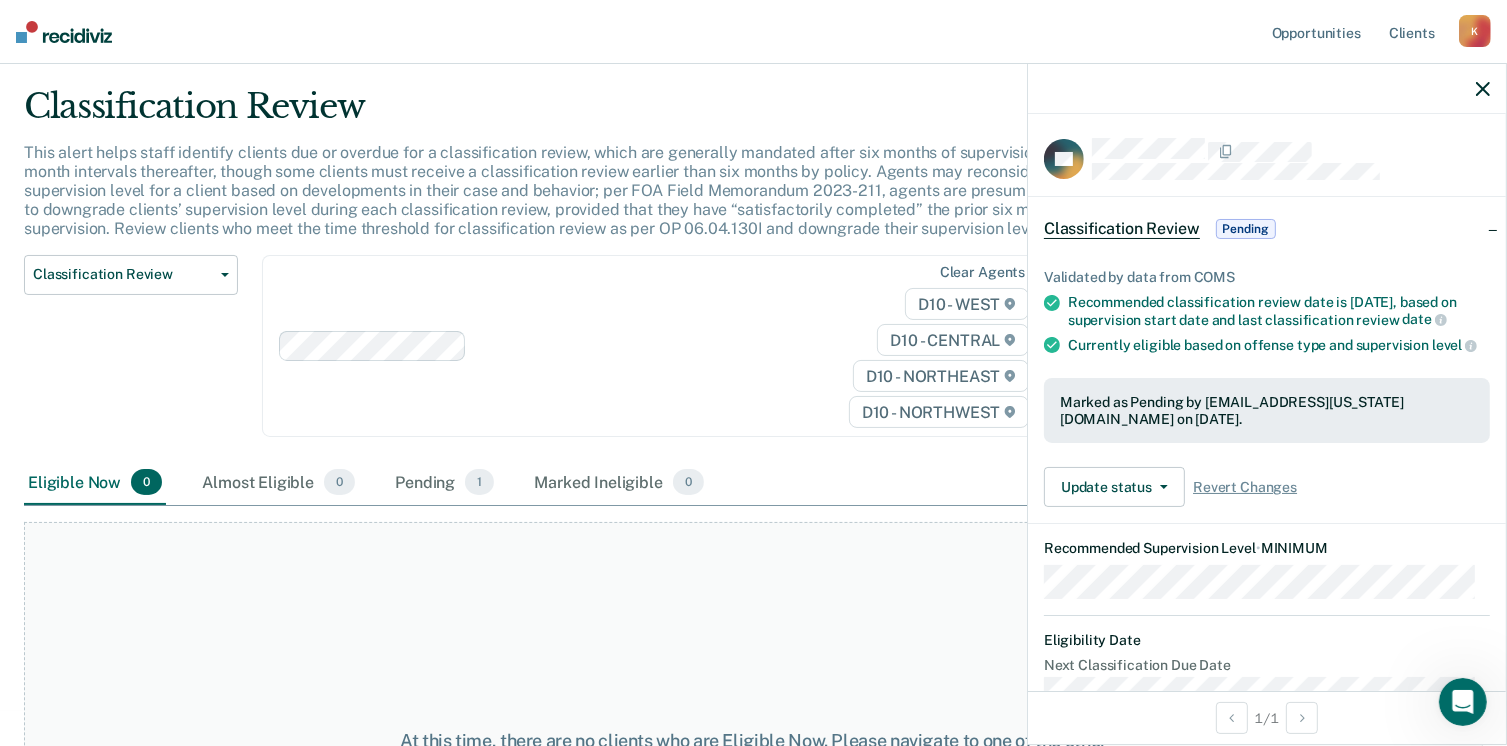 click 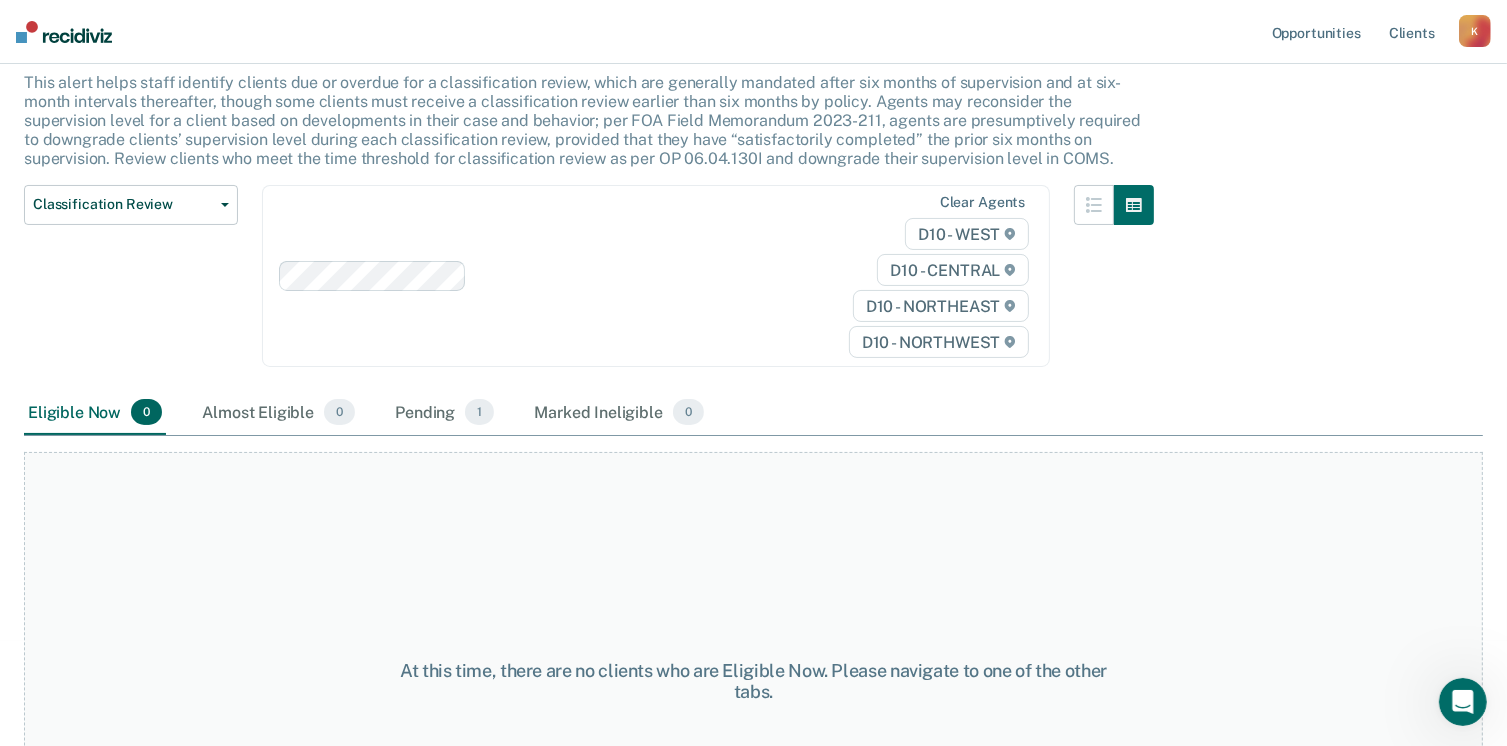 scroll, scrollTop: 0, scrollLeft: 0, axis: both 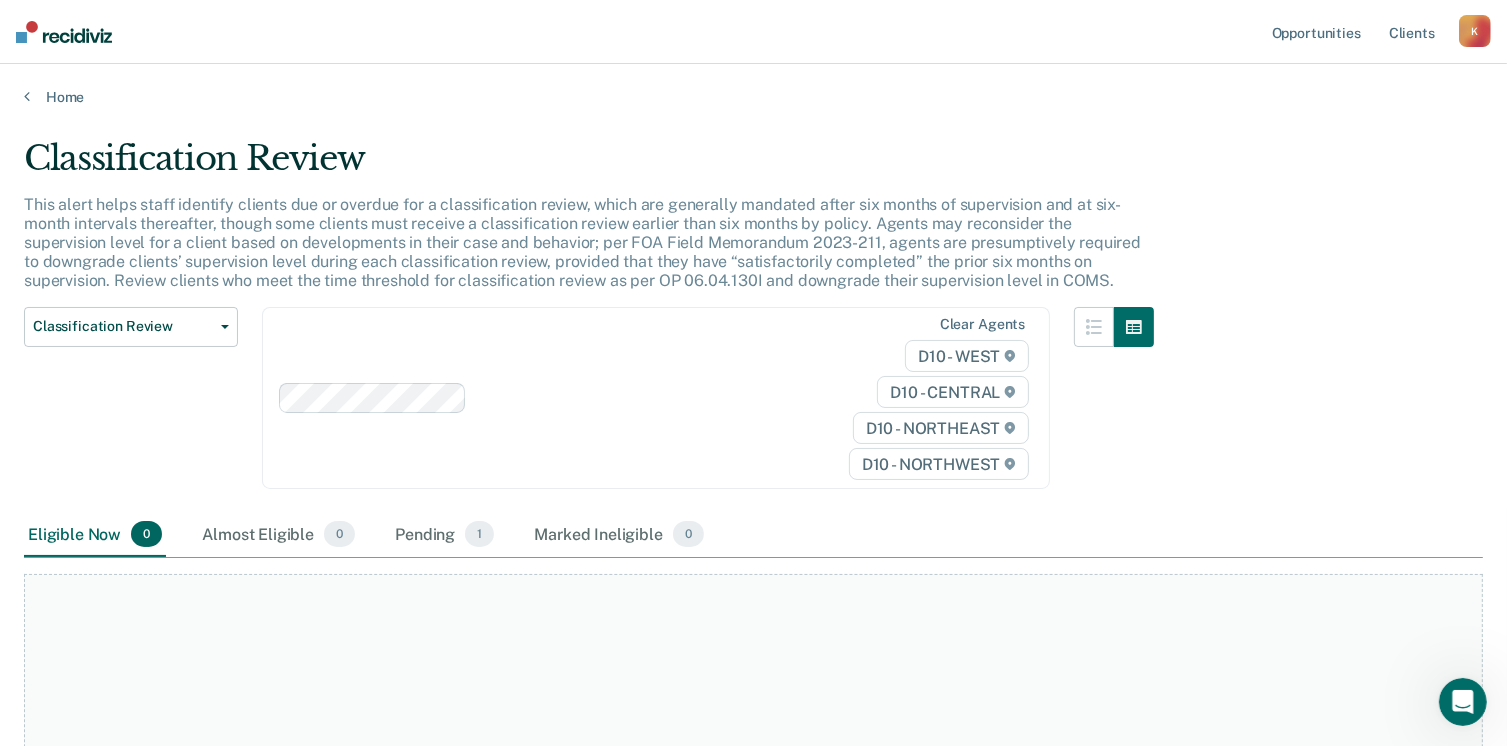 click on "Classification Review Classification Review Early Discharge Minimum Telephone Reporting Overdue for Discharge Supervision Level Mismatch" at bounding box center [131, 410] 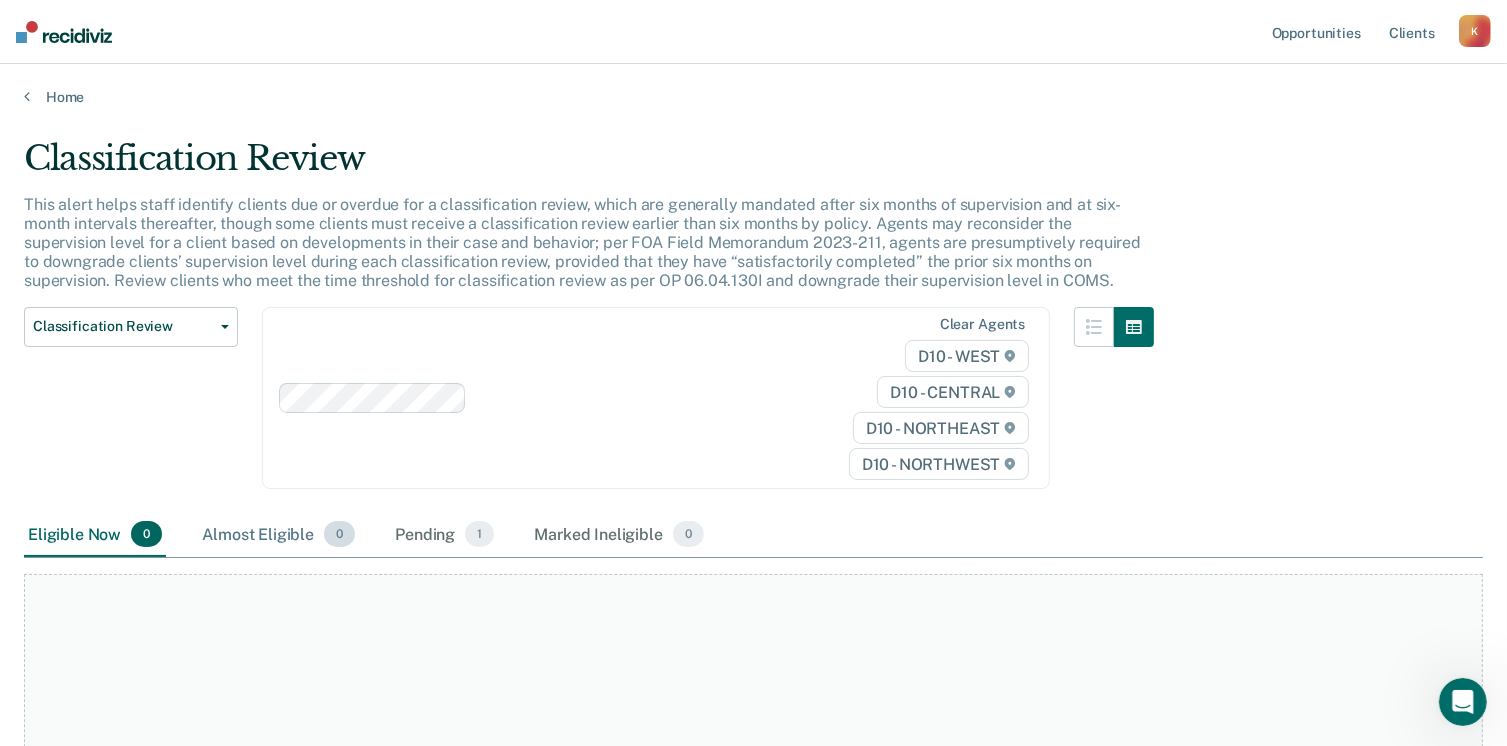 click on "Almost Eligible 0" at bounding box center (278, 535) 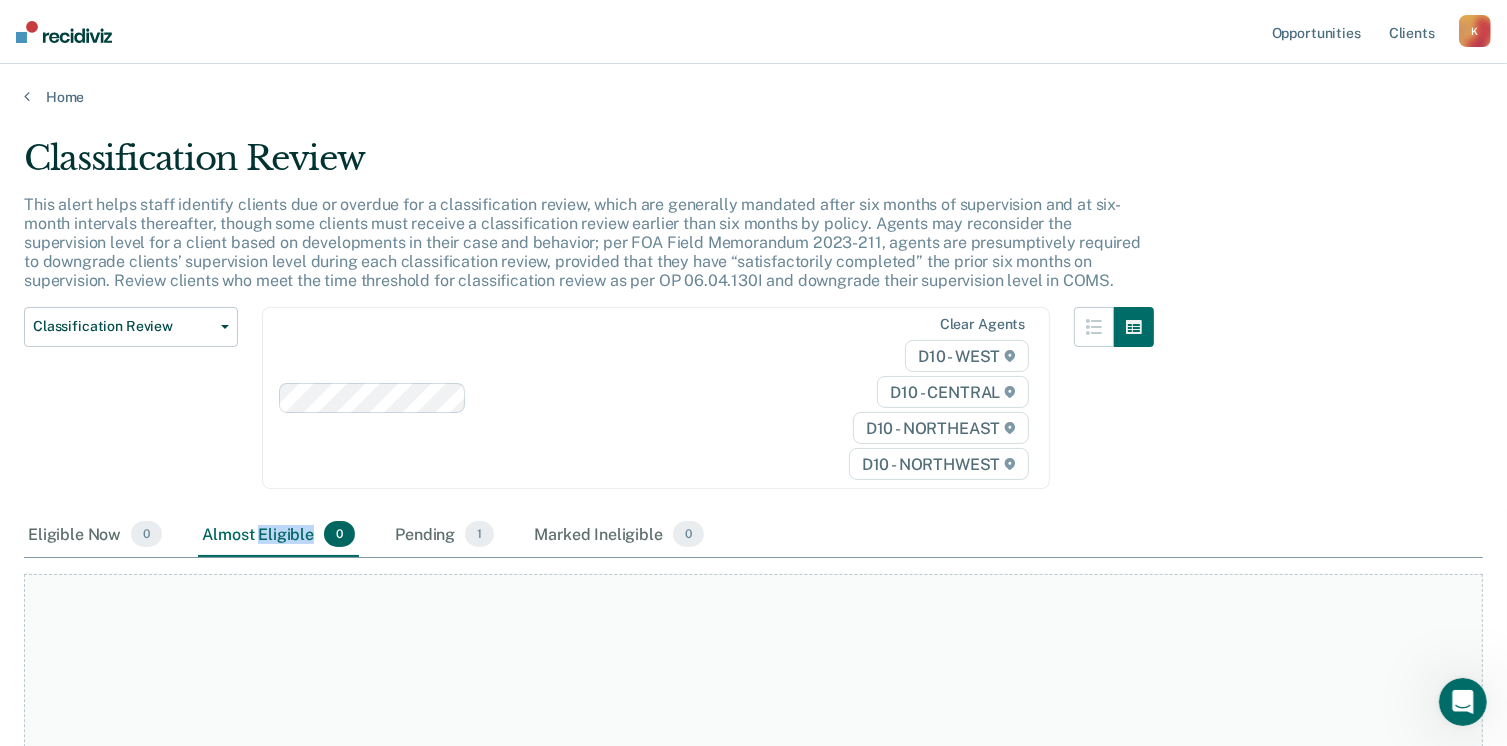click on "Almost Eligible 0" at bounding box center [278, 535] 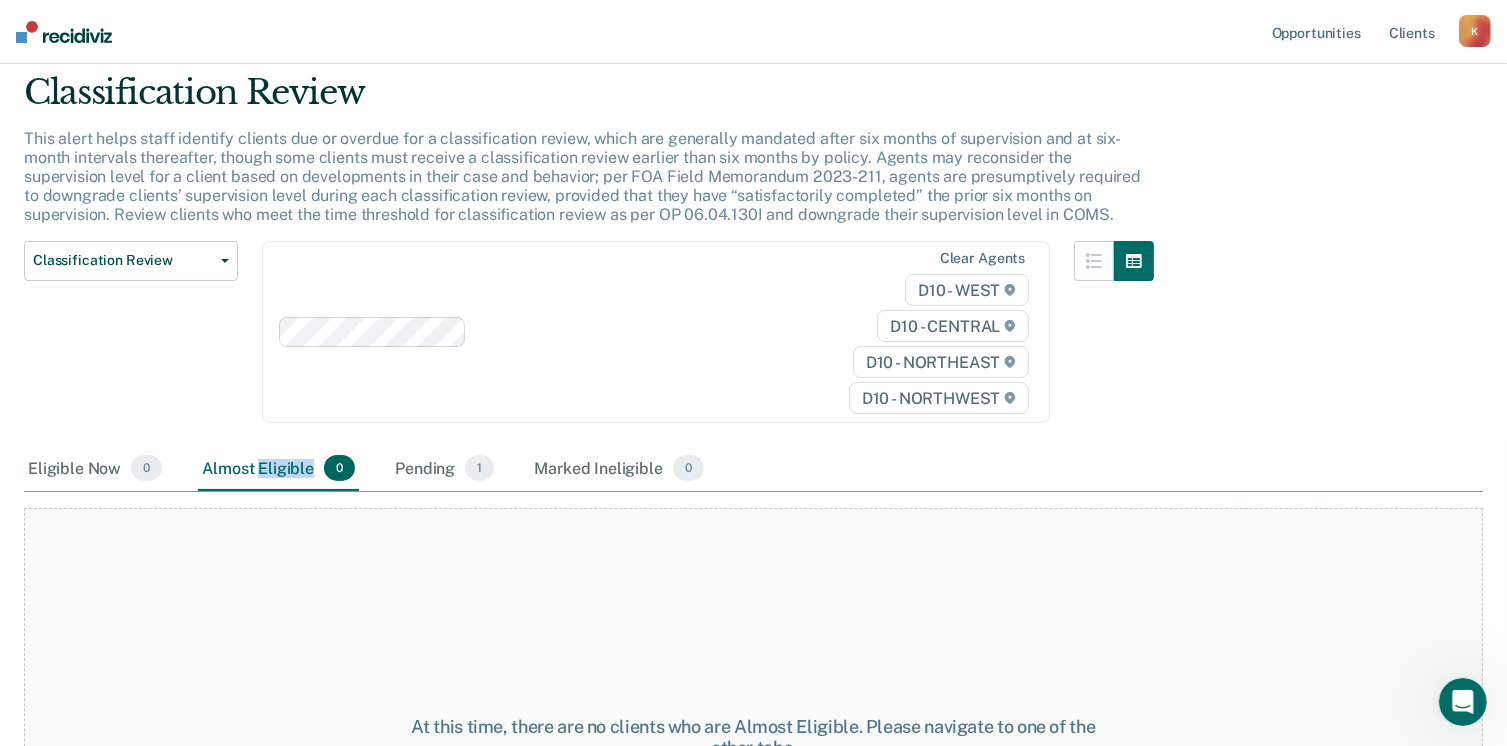 scroll, scrollTop: 282, scrollLeft: 0, axis: vertical 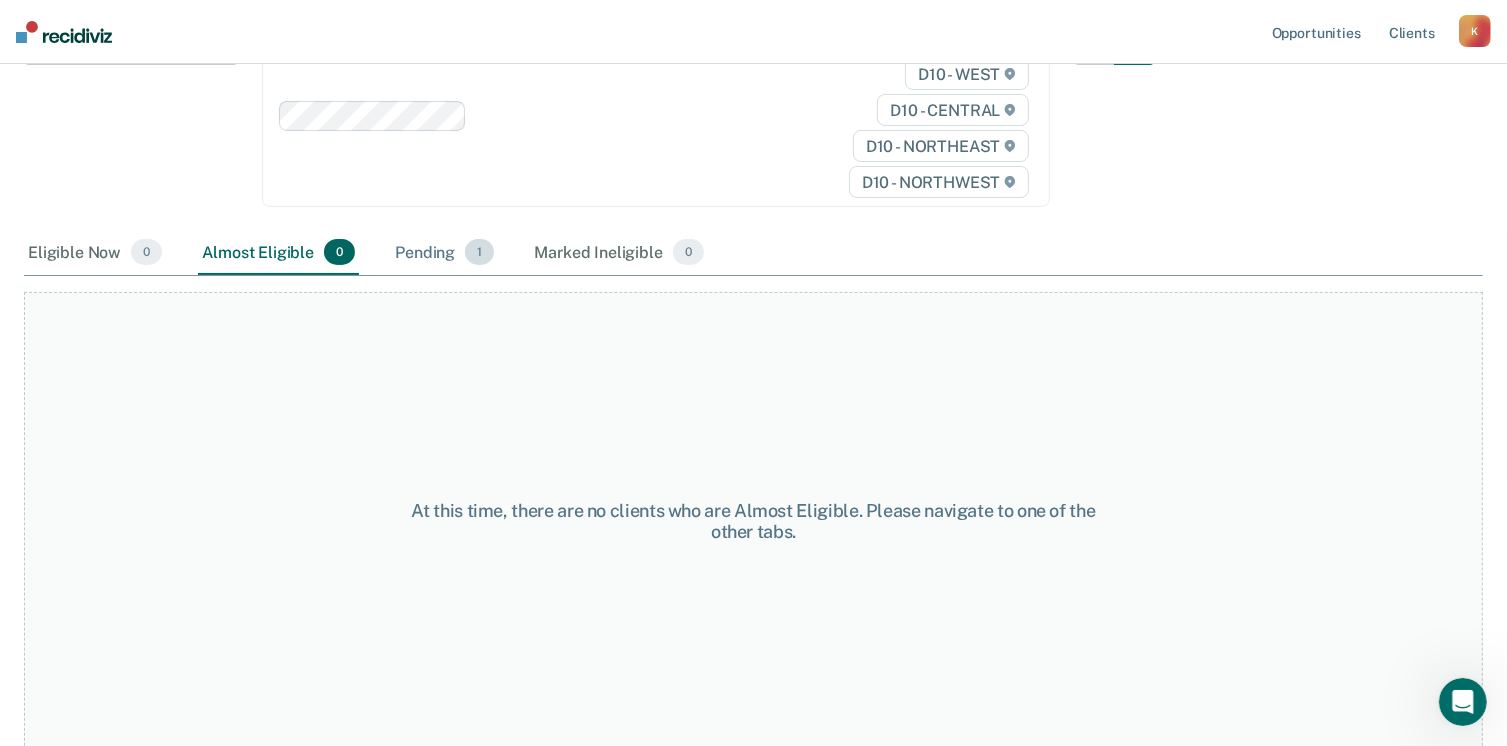 click on "Pending 1" at bounding box center (444, 253) 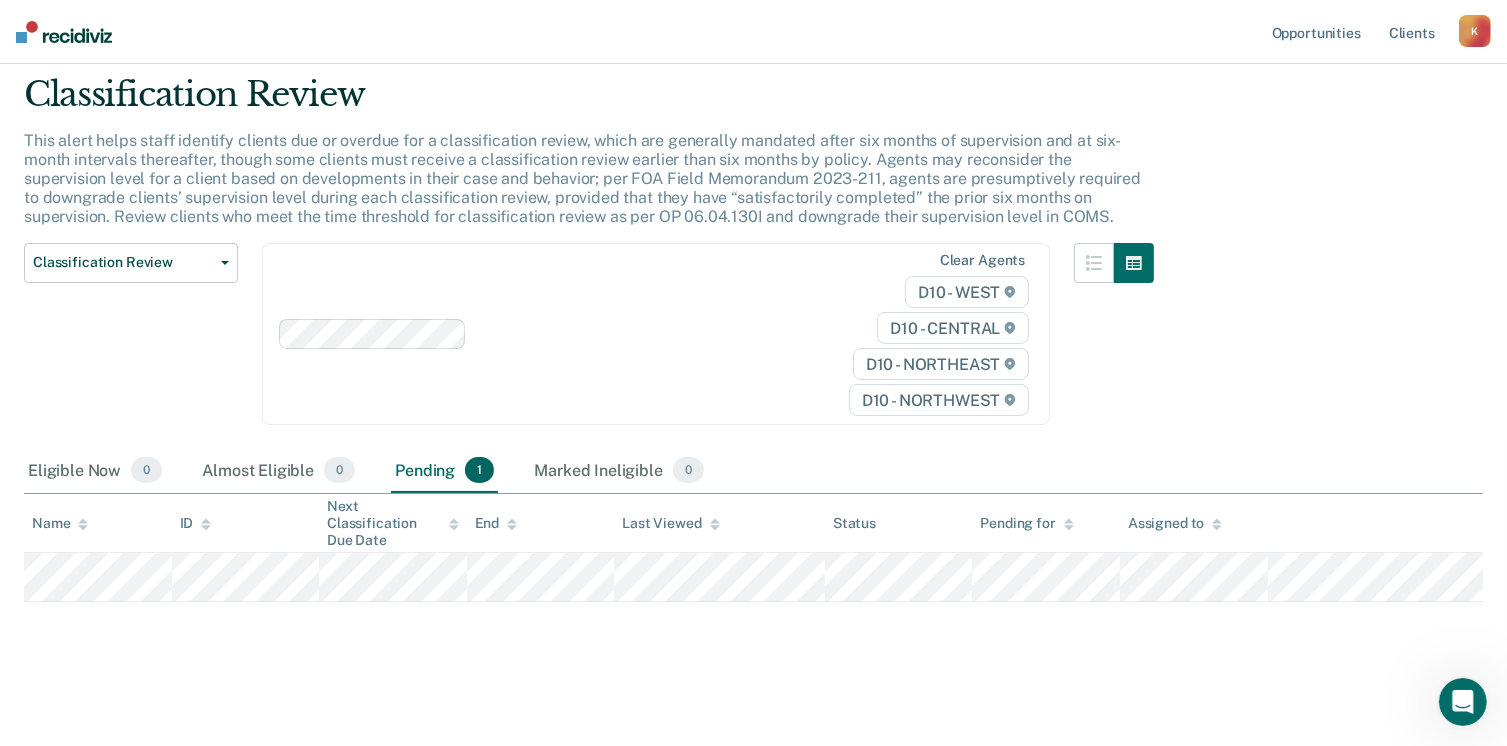 scroll, scrollTop: 61, scrollLeft: 0, axis: vertical 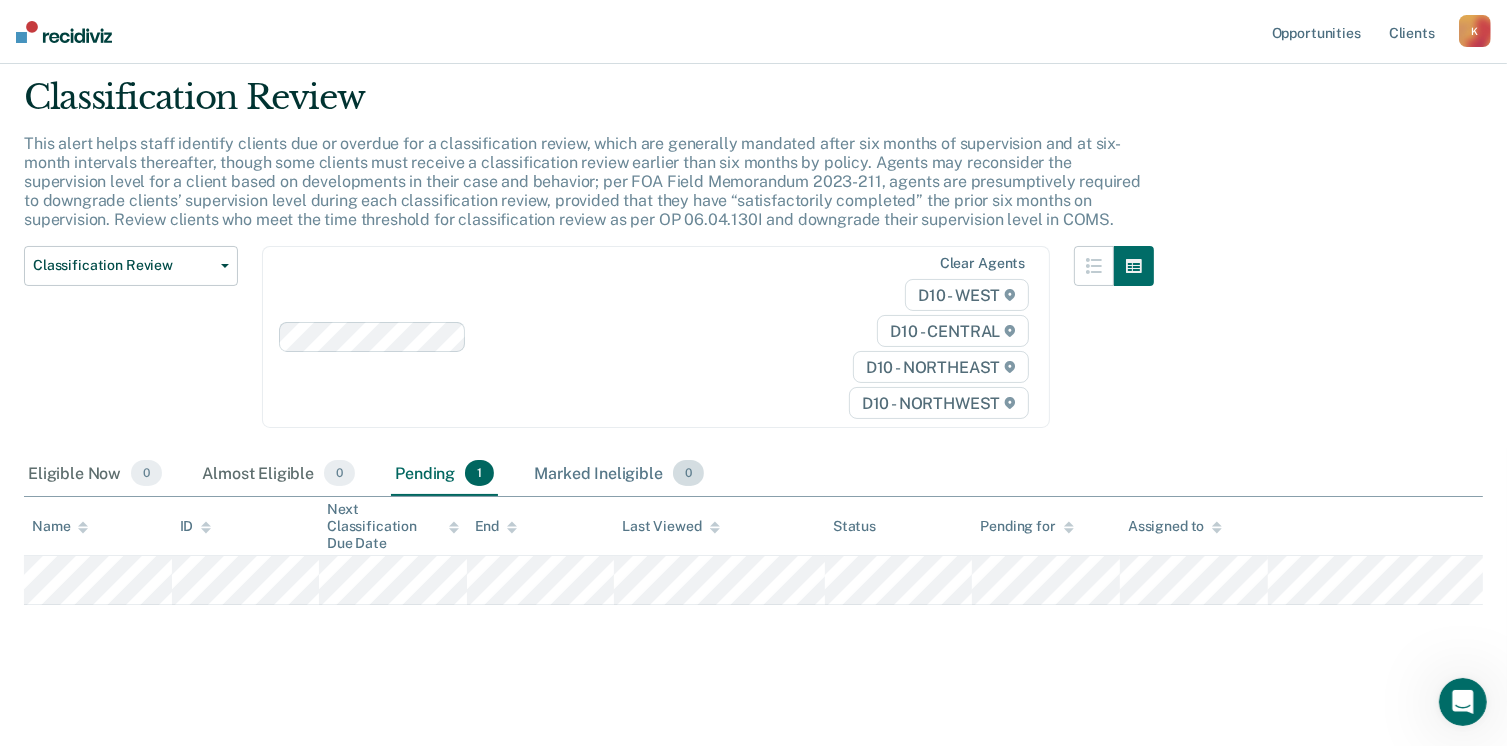 click on "Marked Ineligible 0" at bounding box center (619, 474) 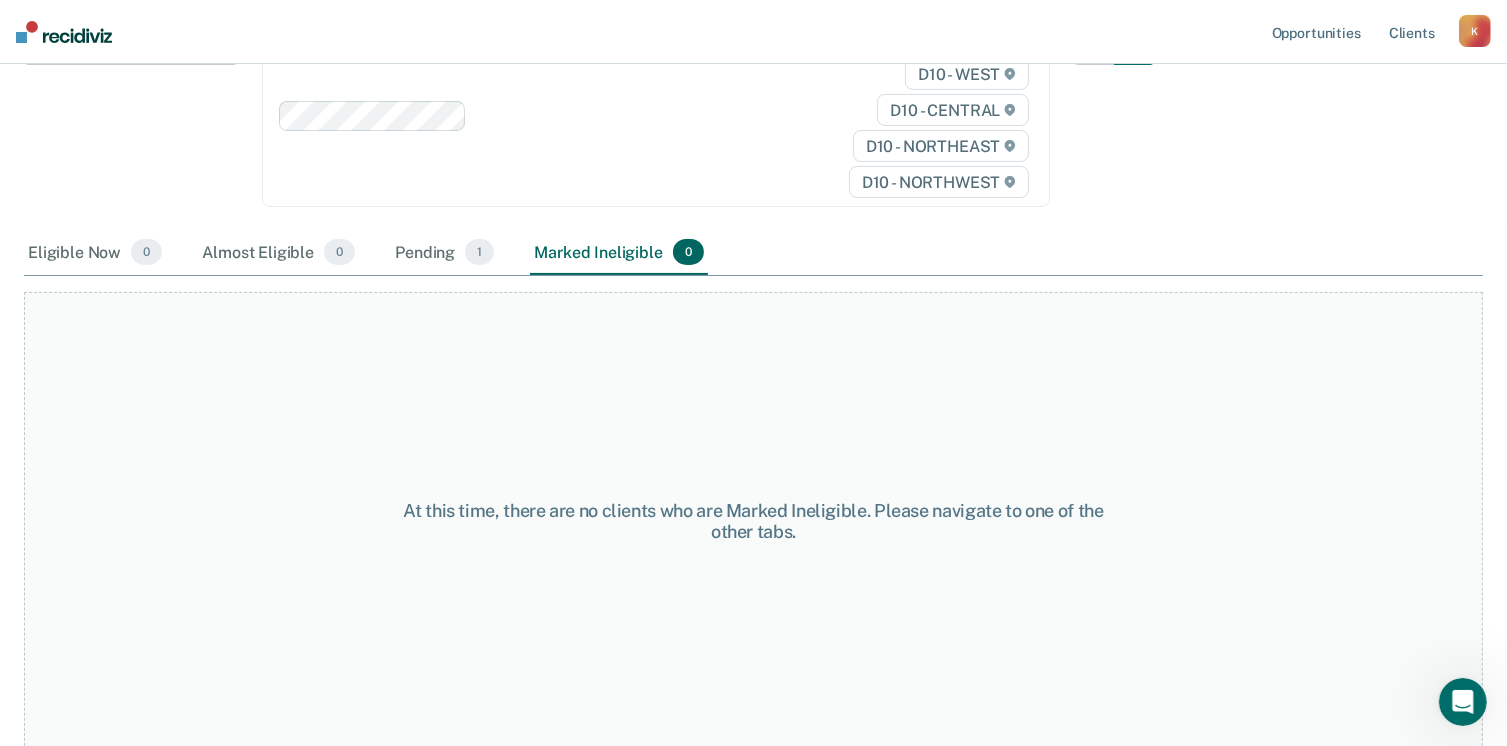 scroll, scrollTop: 0, scrollLeft: 0, axis: both 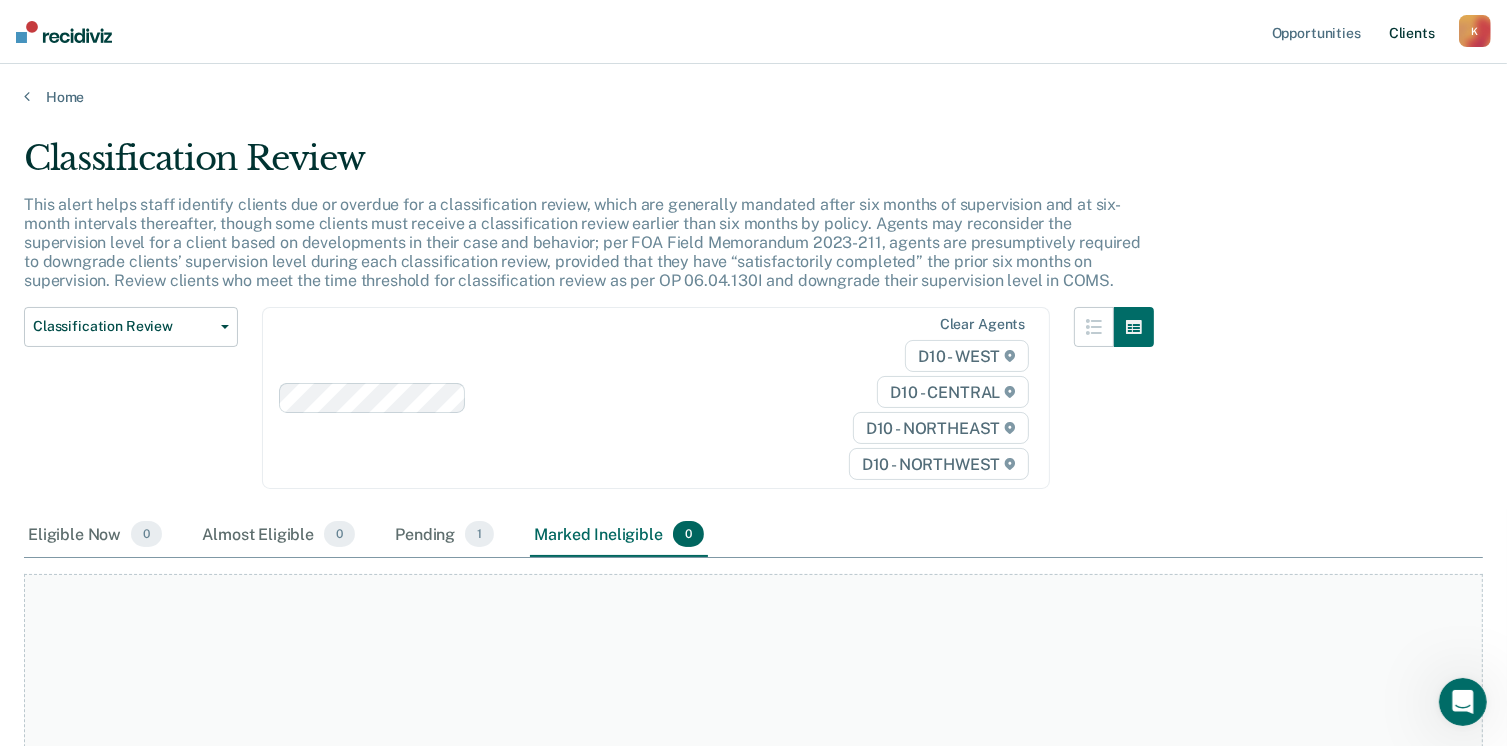 click on "Client s" at bounding box center (1412, 32) 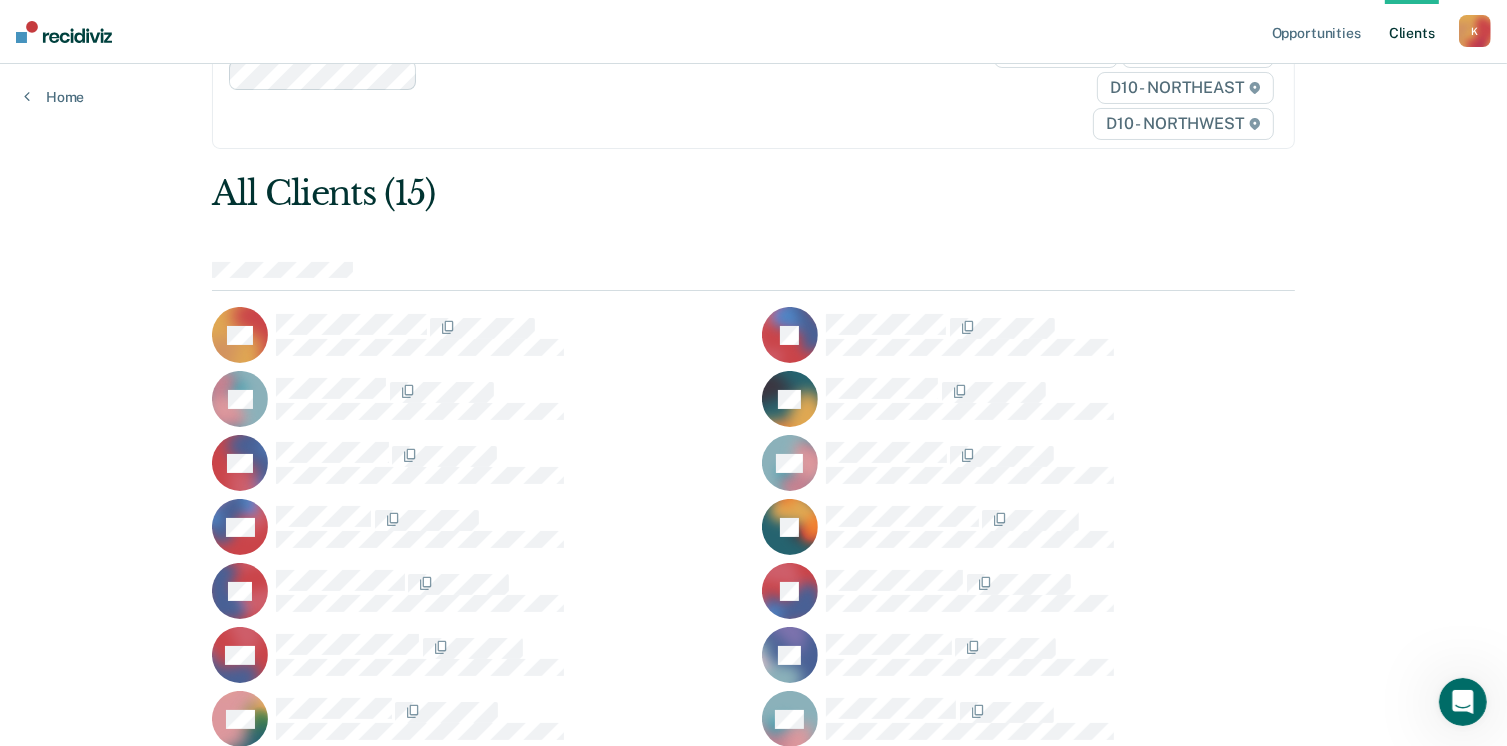 scroll, scrollTop: 0, scrollLeft: 0, axis: both 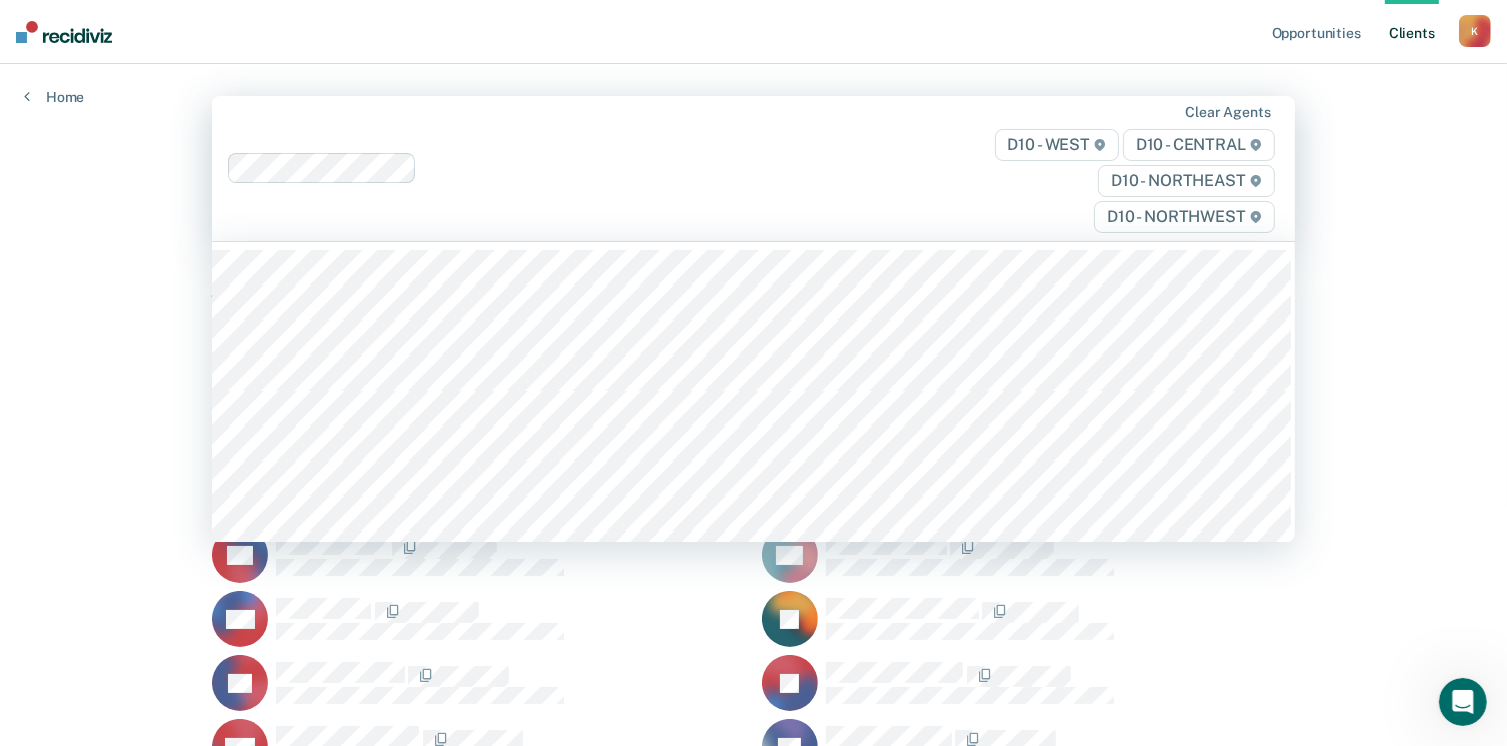 click on "Opportunities Client s [EMAIL_ADDRESS][US_STATE][DOMAIN_NAME] K Profile How it works Log Out Home 315 results available. Use Up and Down to choose options, press Enter to select the currently focused option, press Escape to exit the menu, press Tab to select the option and exit the menu. Clear   agents D10 - WEST   D10 - CENTRAL   D10 - NORTHEAST   D10 - NORTHWEST   All Clients (15) DA   JB   RB   TB   DB   DD   ME   JF   RF   BJ   MK   AL   TM   SM   AM" at bounding box center (753, 491) 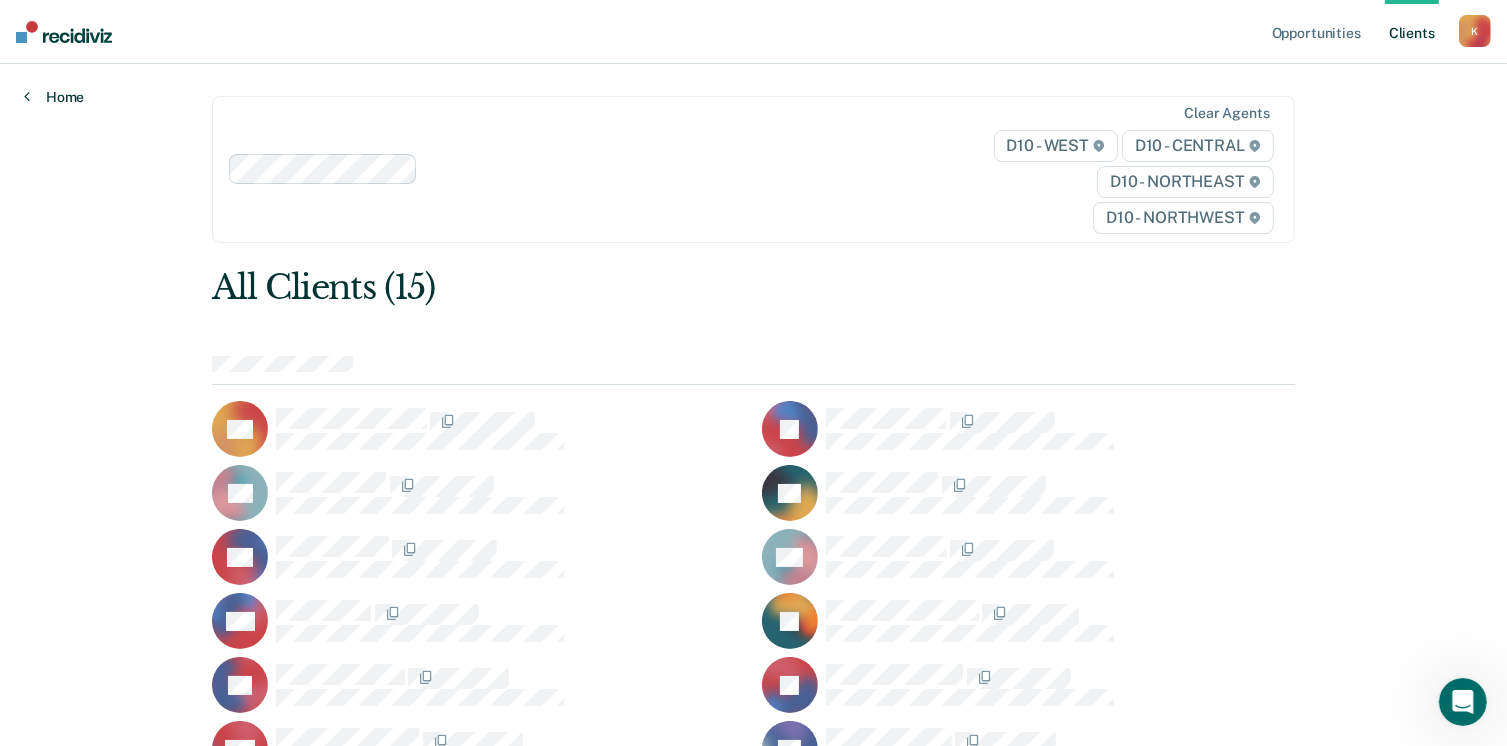 click on "Home" at bounding box center (54, 97) 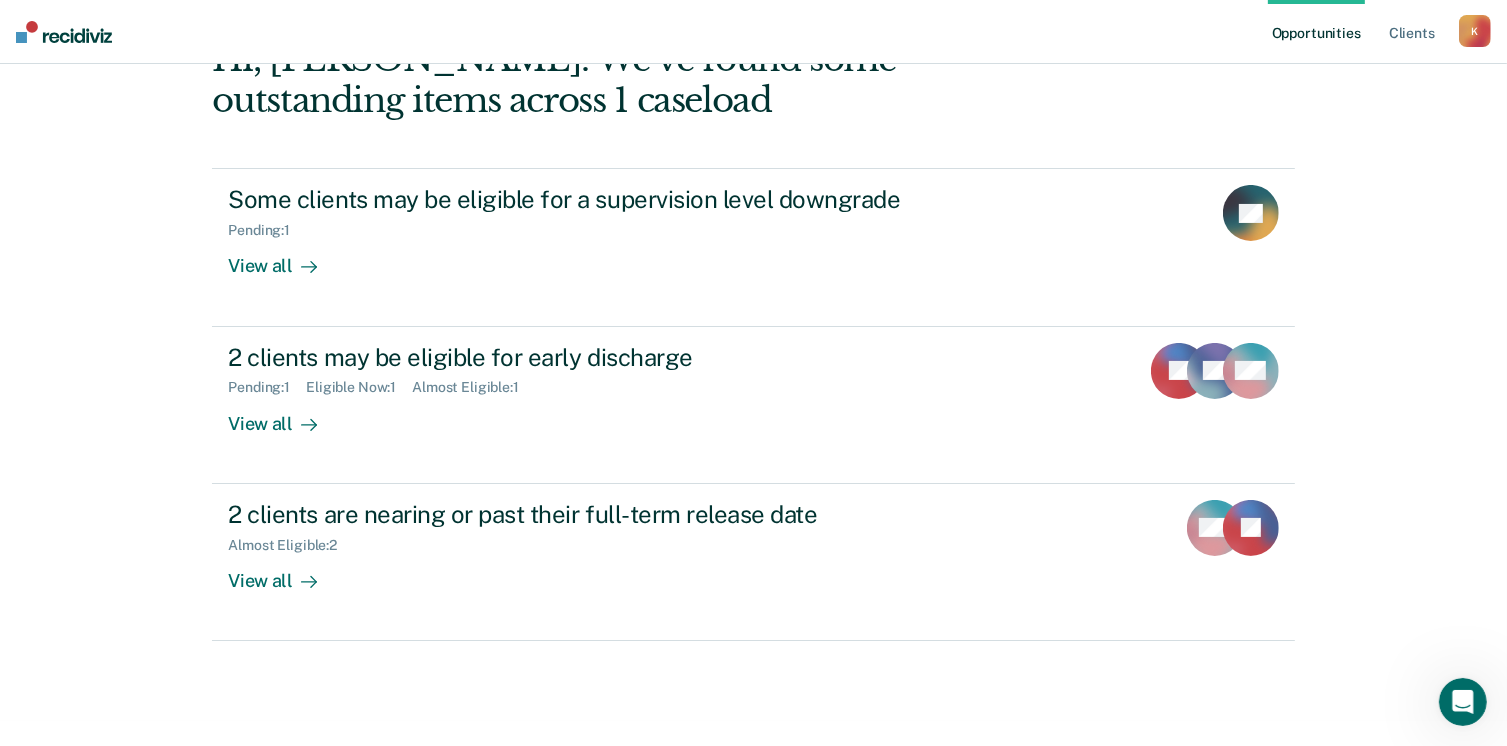 scroll, scrollTop: 244, scrollLeft: 0, axis: vertical 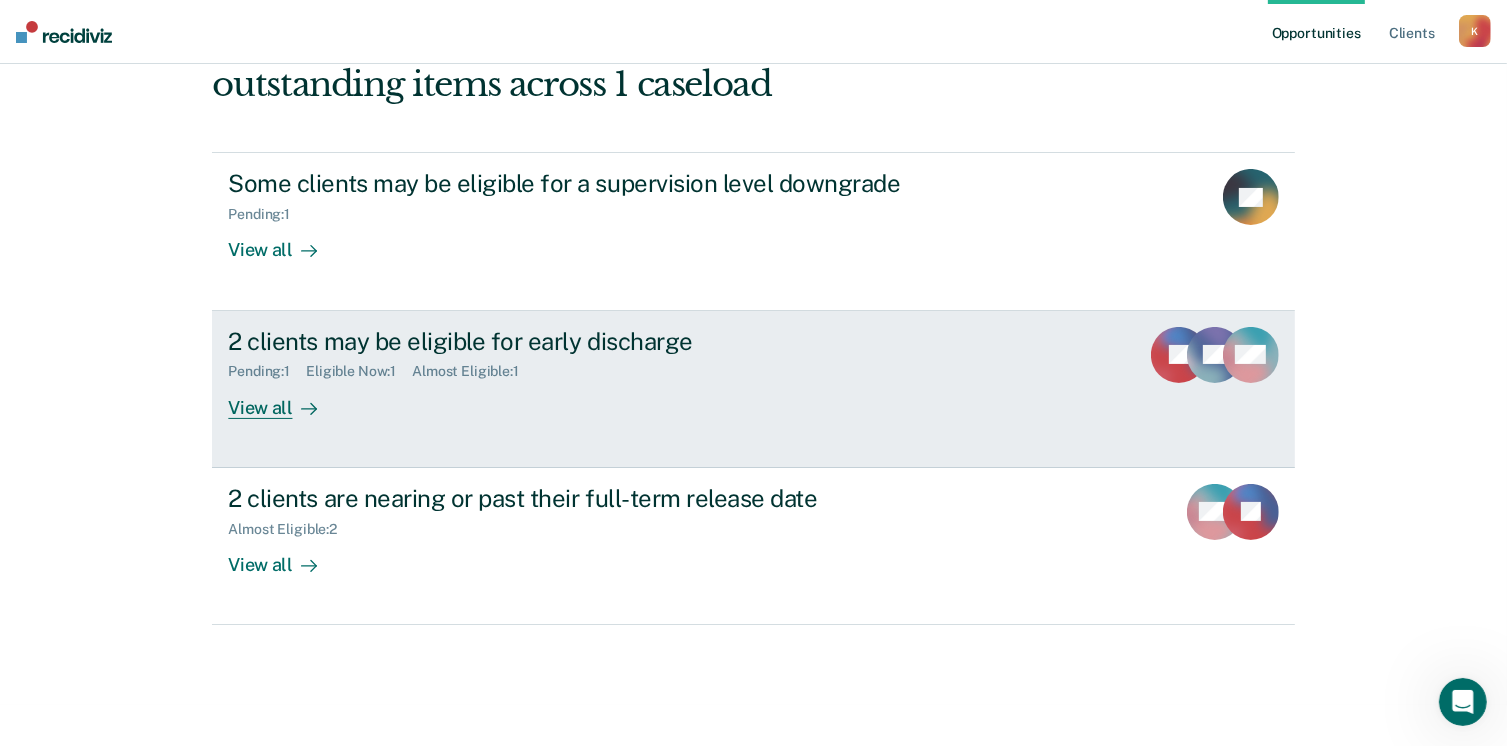 click on "View all" at bounding box center [284, 399] 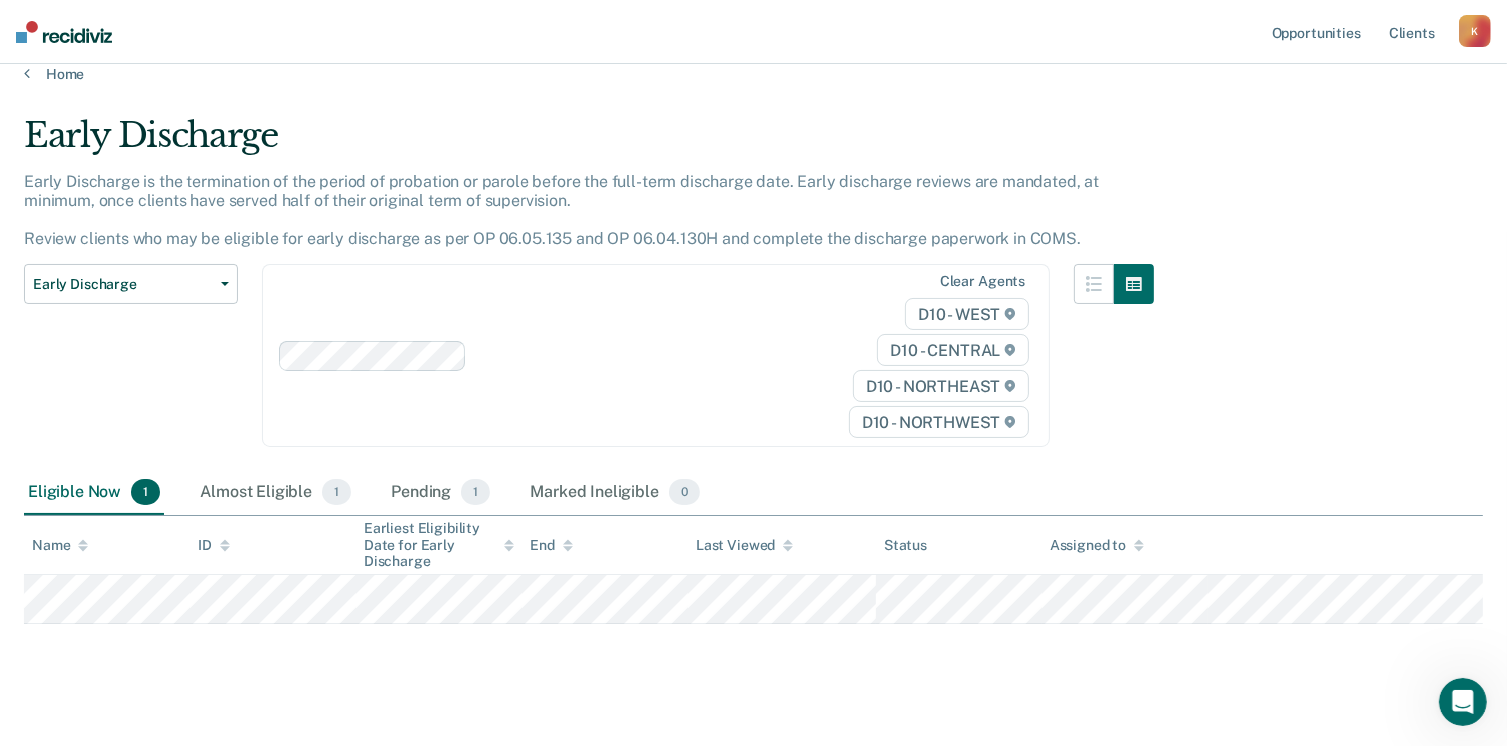 scroll, scrollTop: 42, scrollLeft: 0, axis: vertical 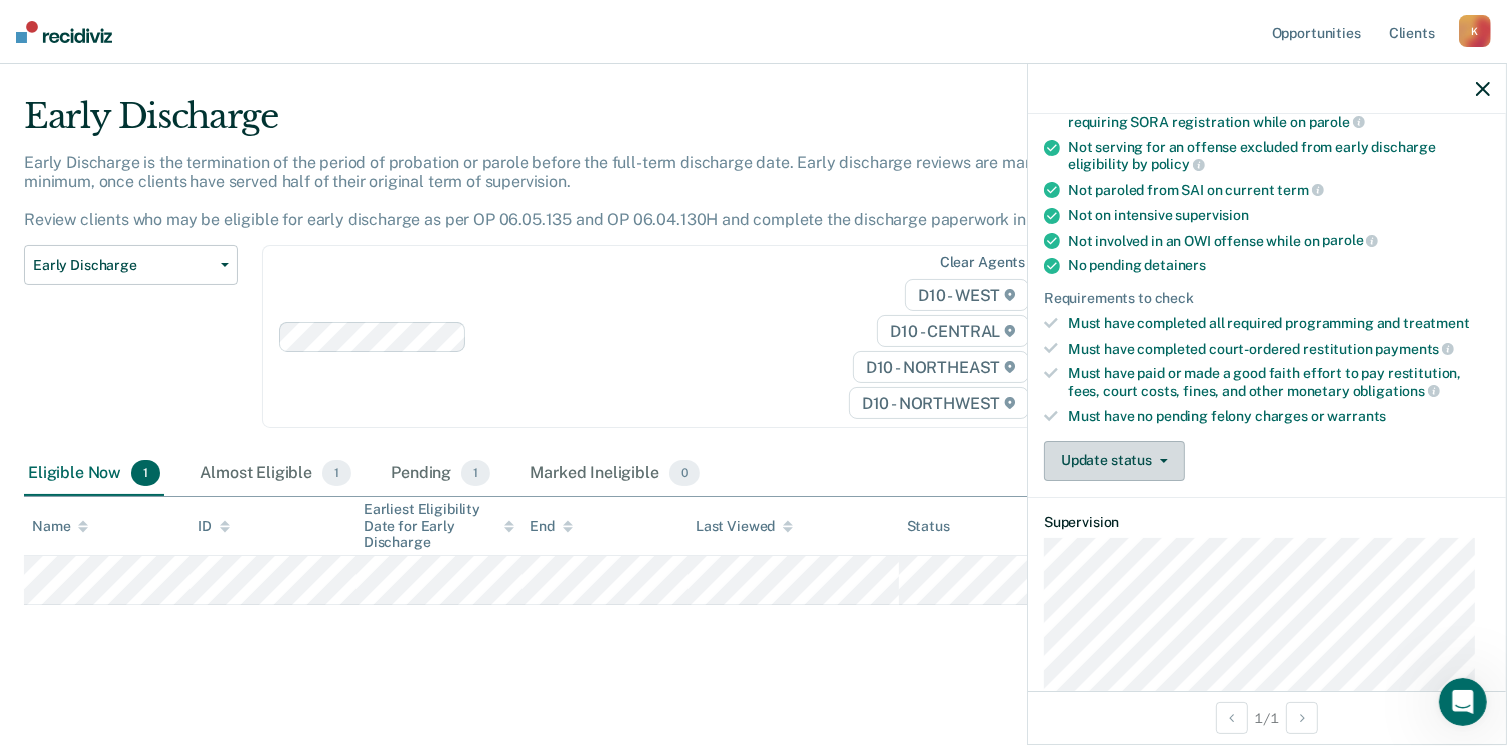 click 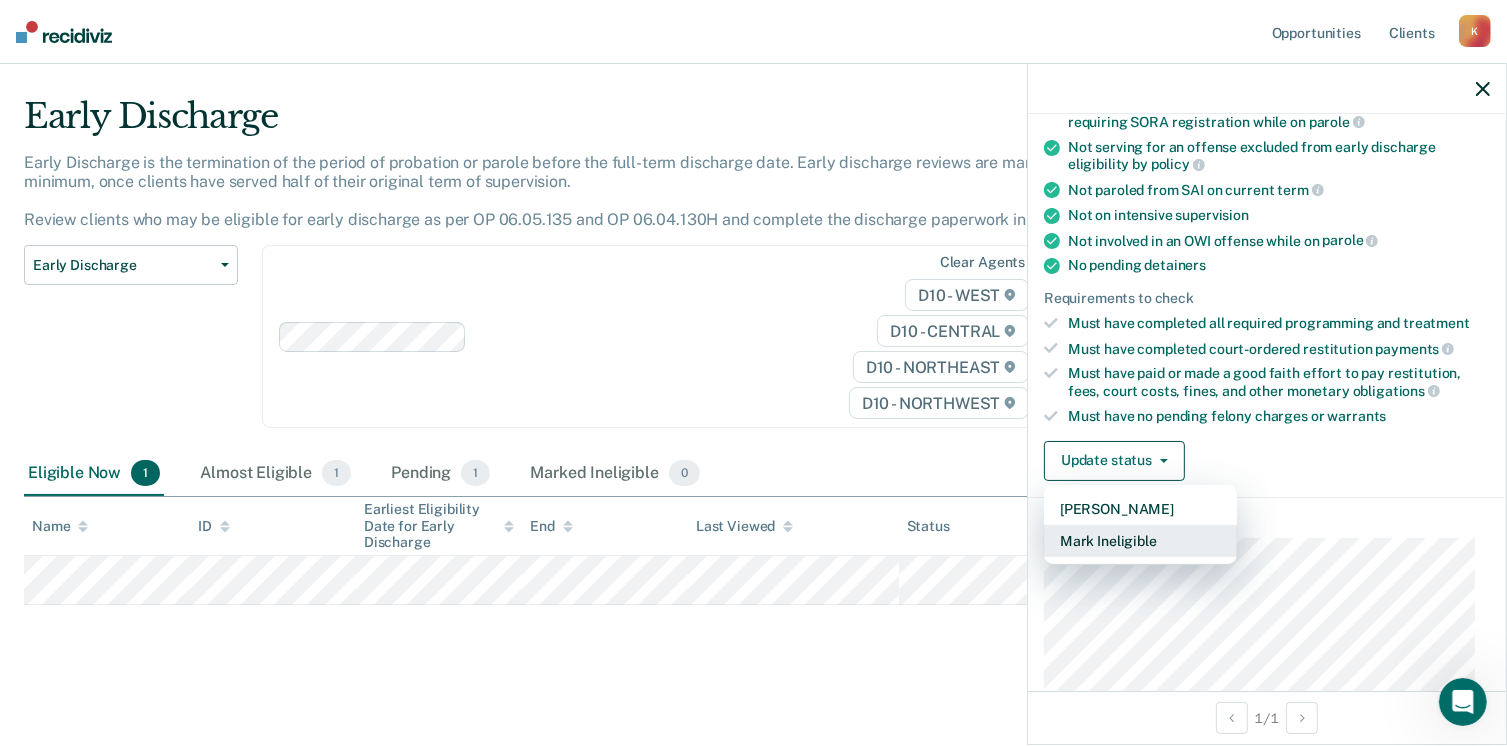 click on "Mark Ineligible" at bounding box center (1140, 541) 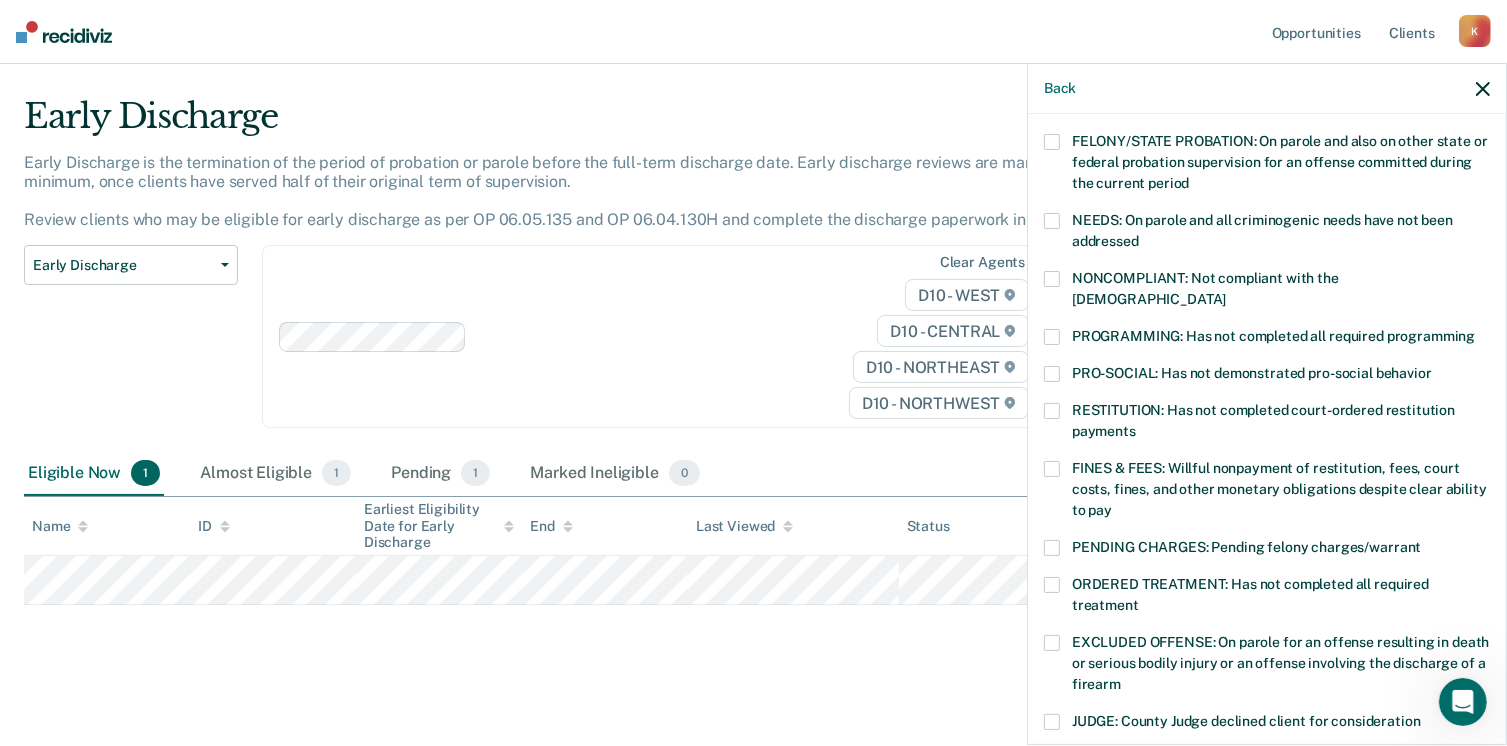 scroll, scrollTop: 0, scrollLeft: 0, axis: both 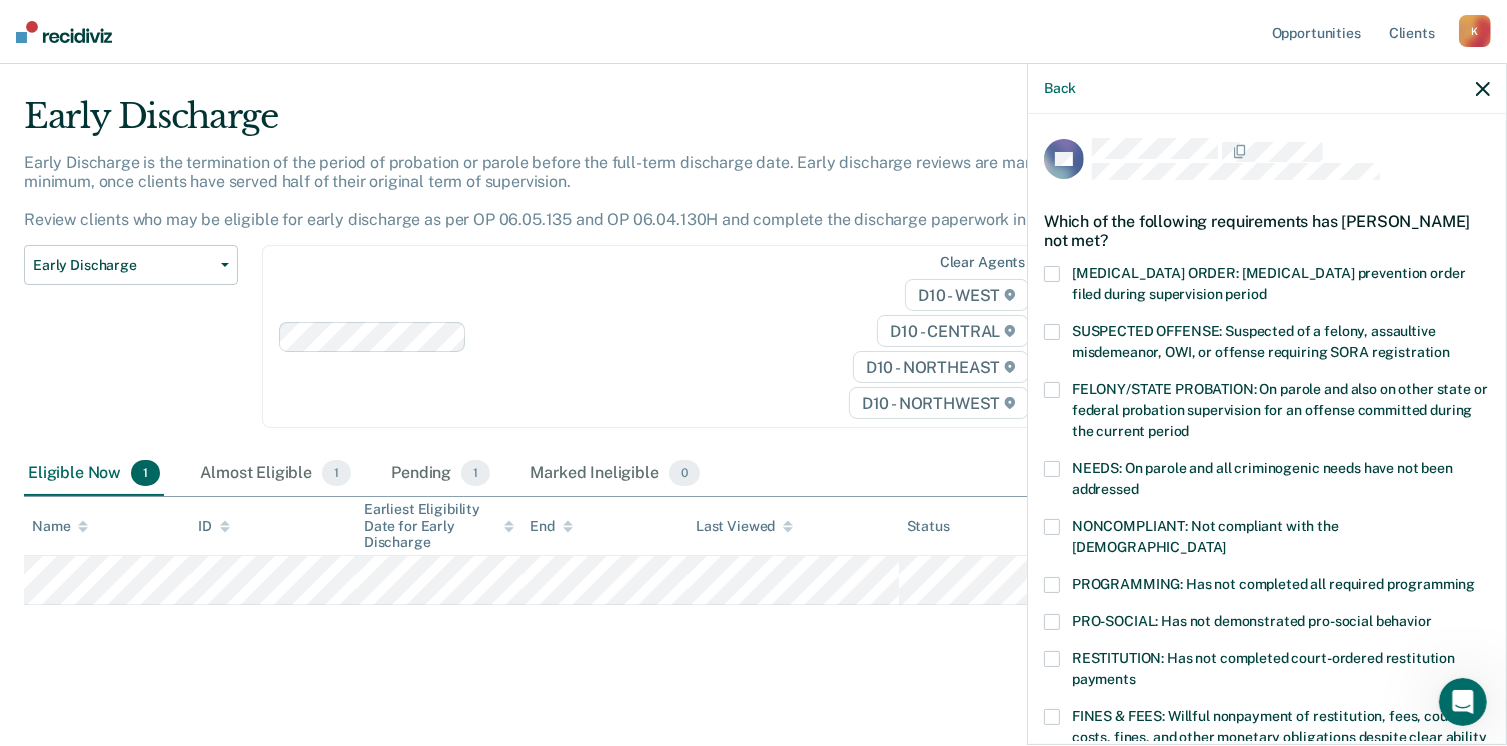 click on "Back" at bounding box center (1267, 89) 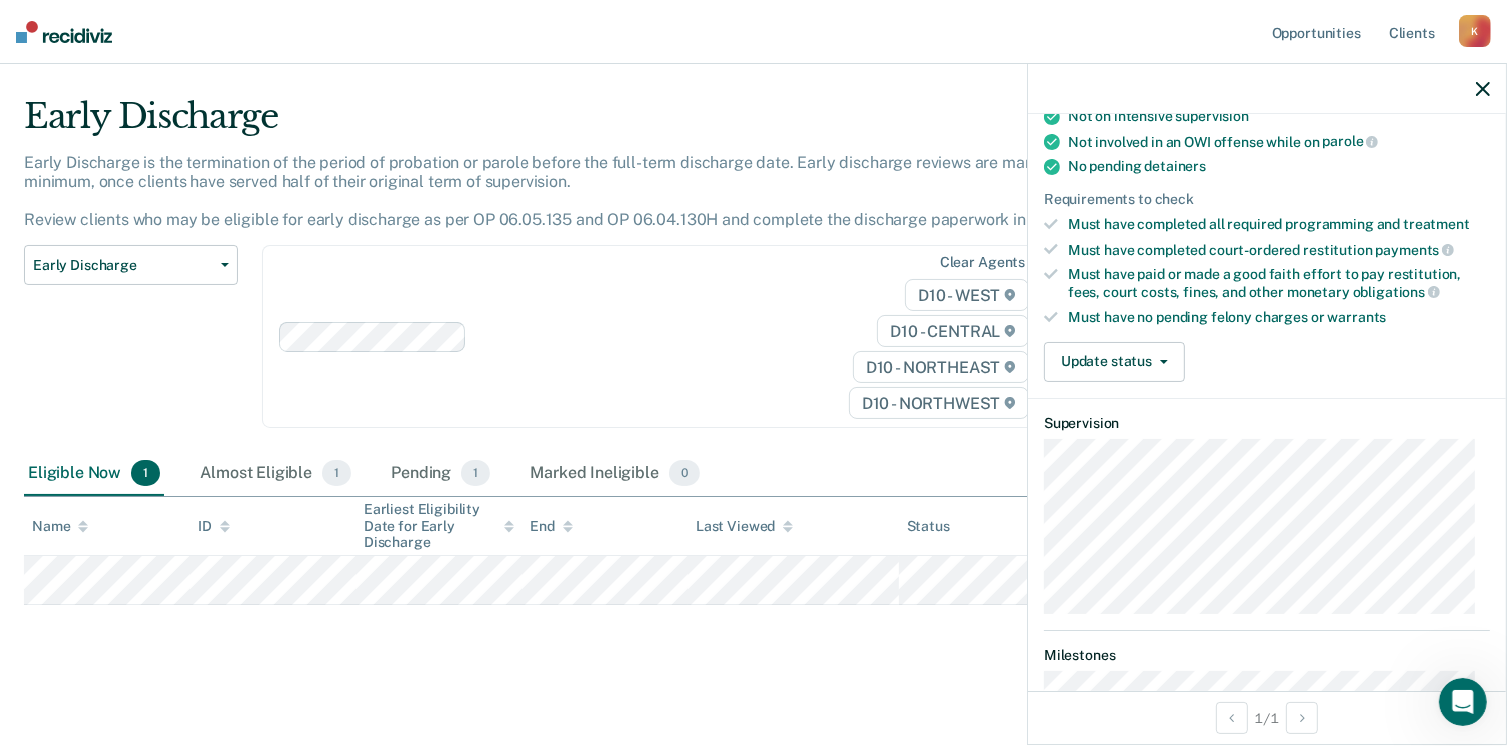 scroll, scrollTop: 400, scrollLeft: 0, axis: vertical 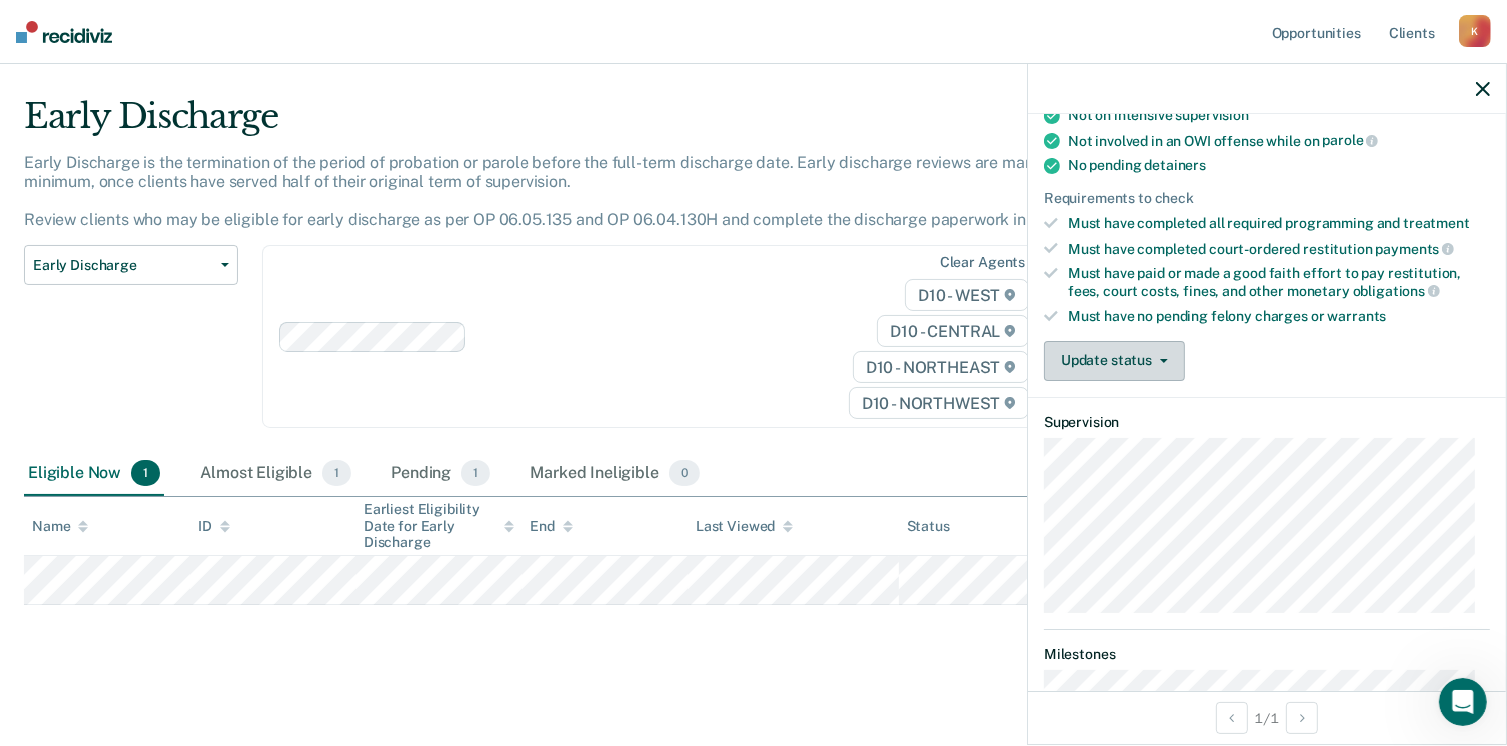 click on "Update status" at bounding box center [1114, 361] 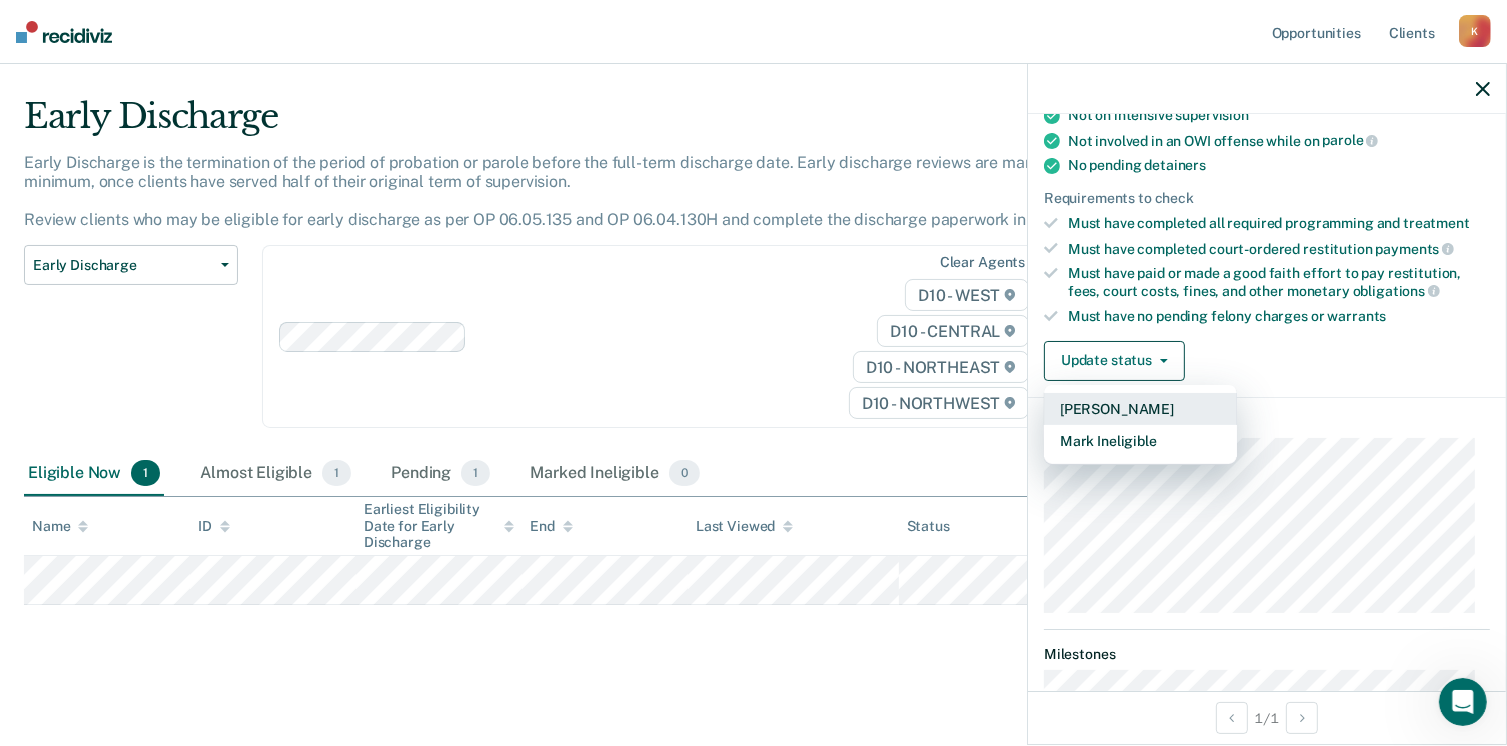 click on "[PERSON_NAME]" at bounding box center [1140, 409] 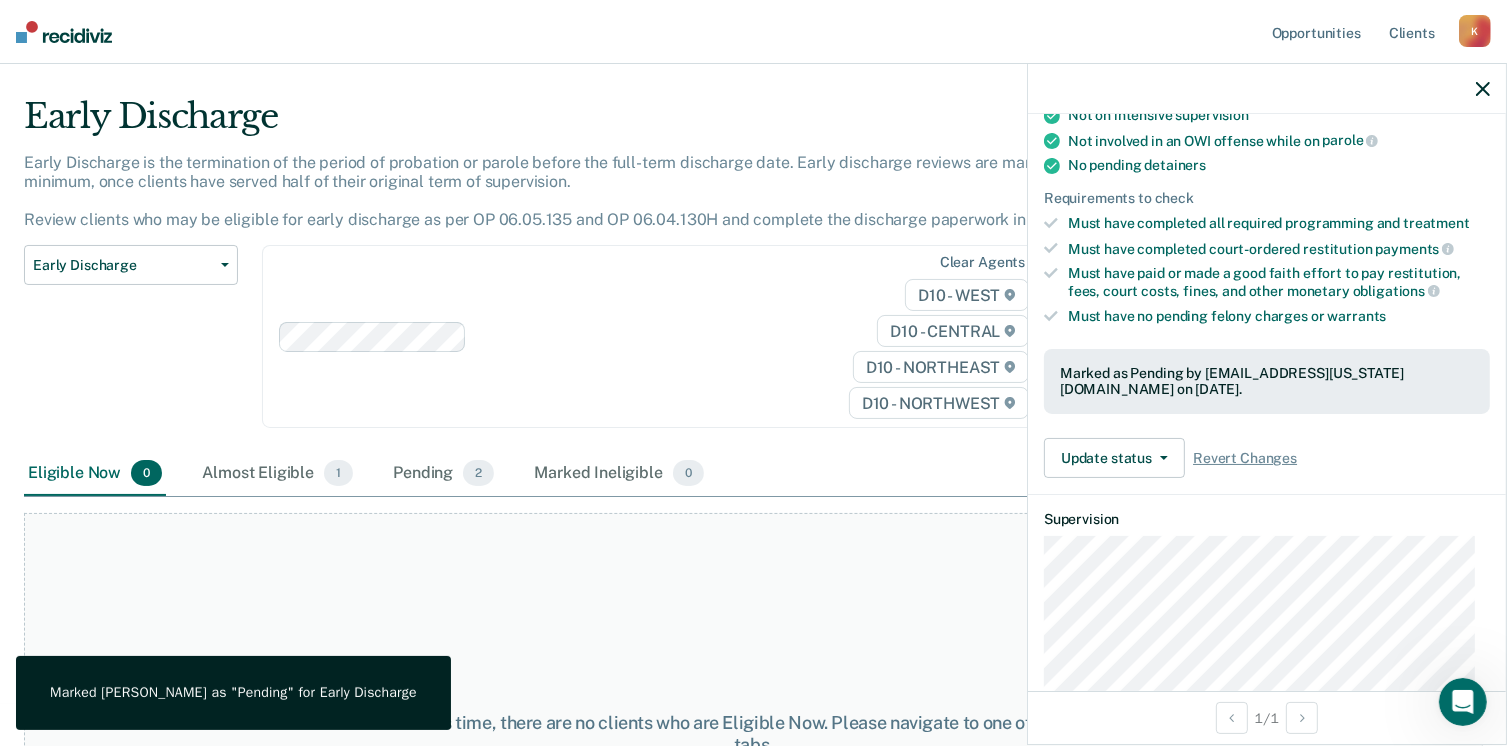 click 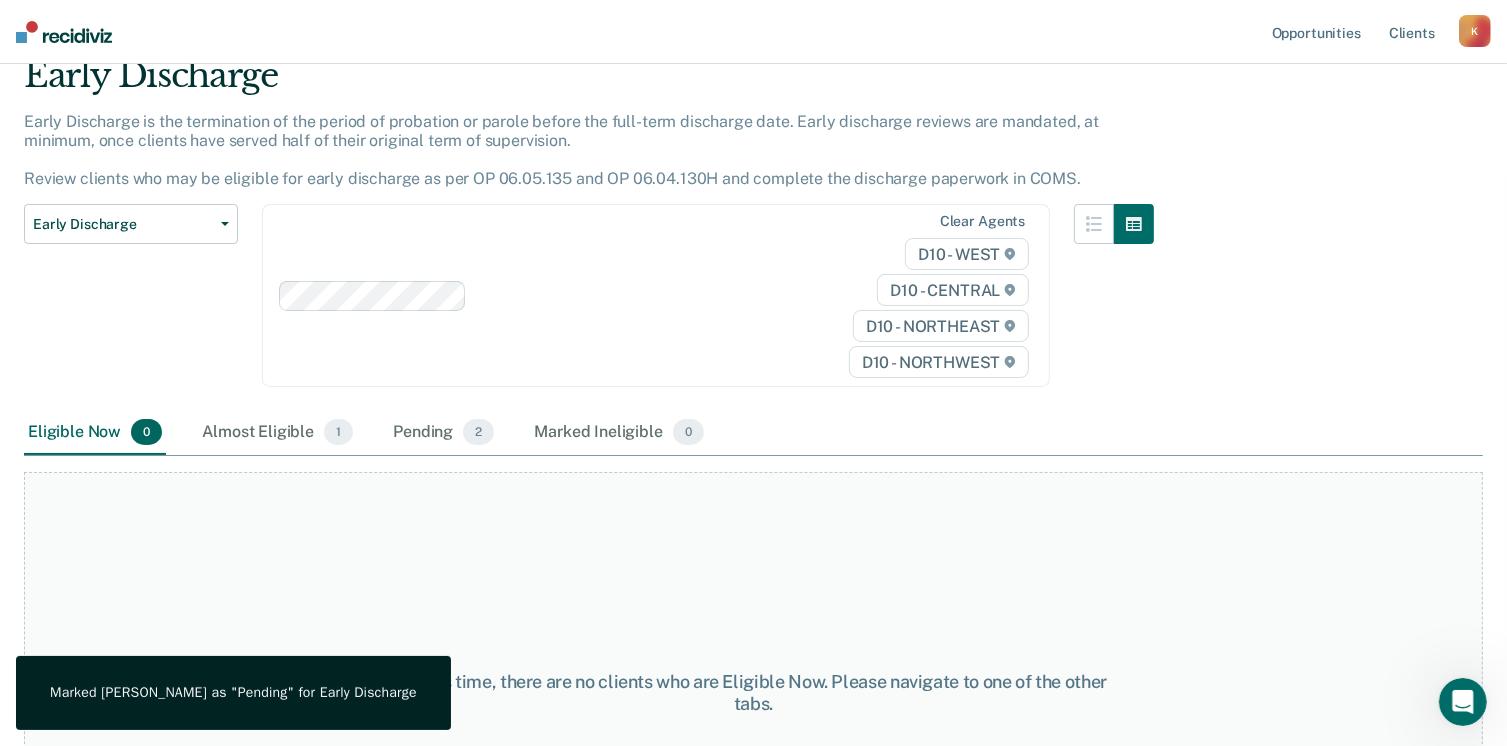 scroll, scrollTop: 0, scrollLeft: 0, axis: both 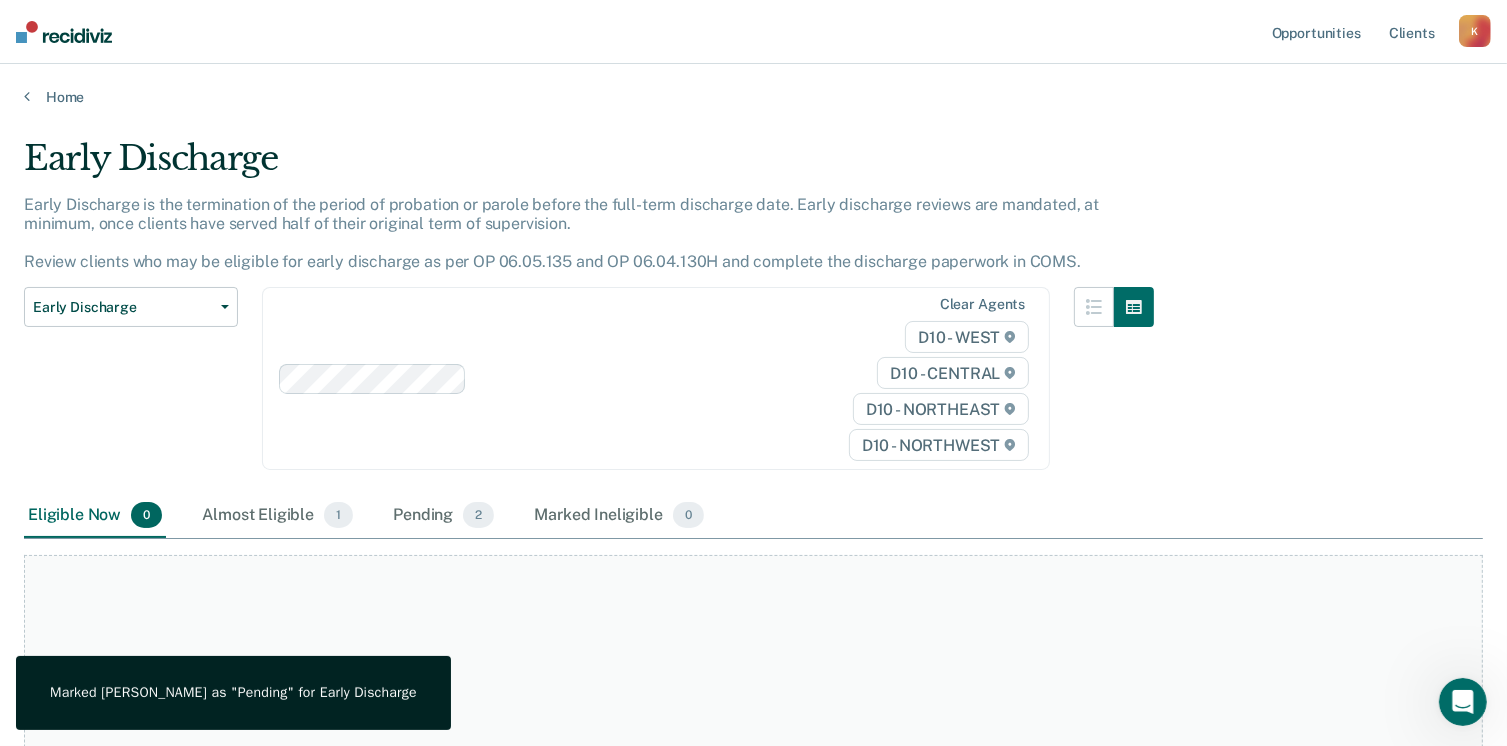 click on "K" at bounding box center (1475, 31) 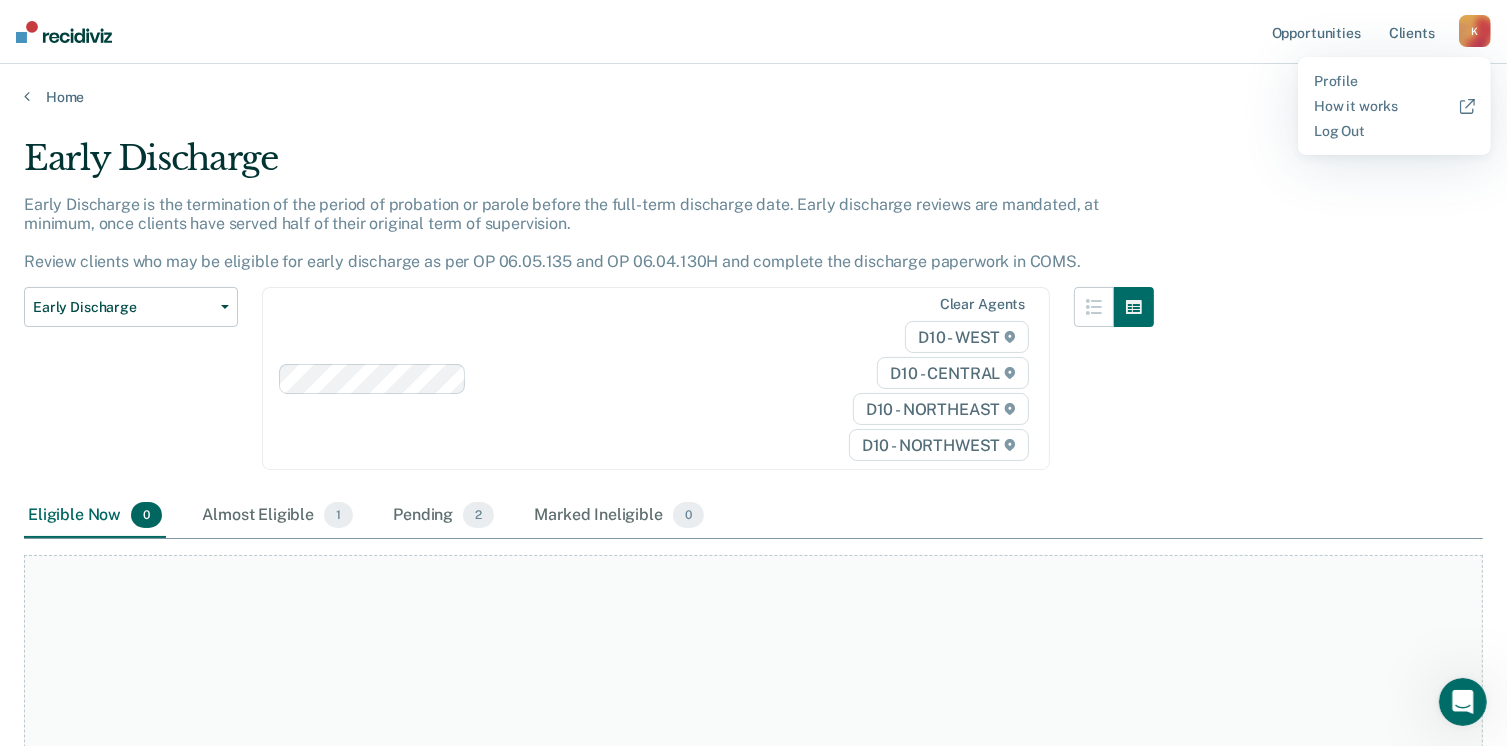 drag, startPoint x: 1118, startPoint y: 161, endPoint x: 778, endPoint y: 245, distance: 350.22278 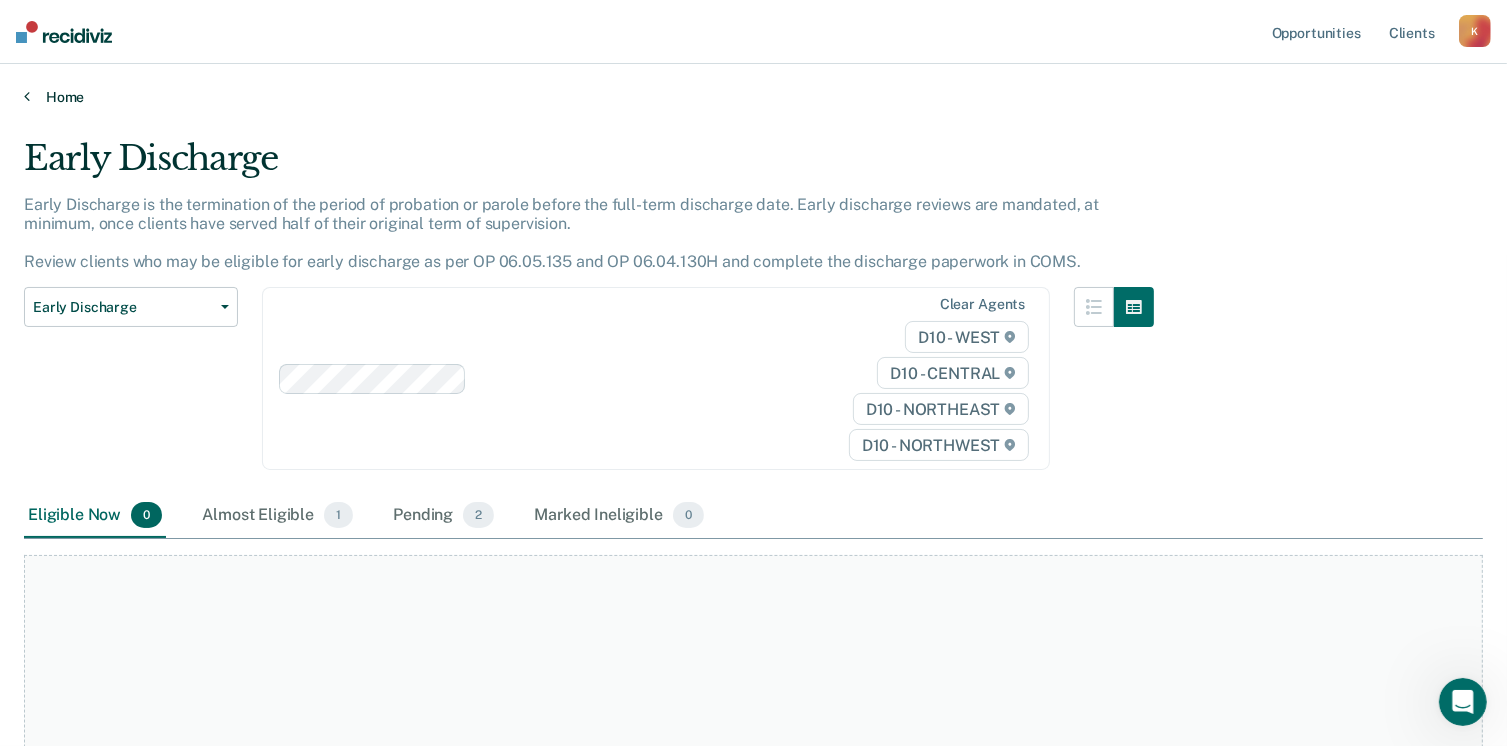 click on "Home" at bounding box center [753, 97] 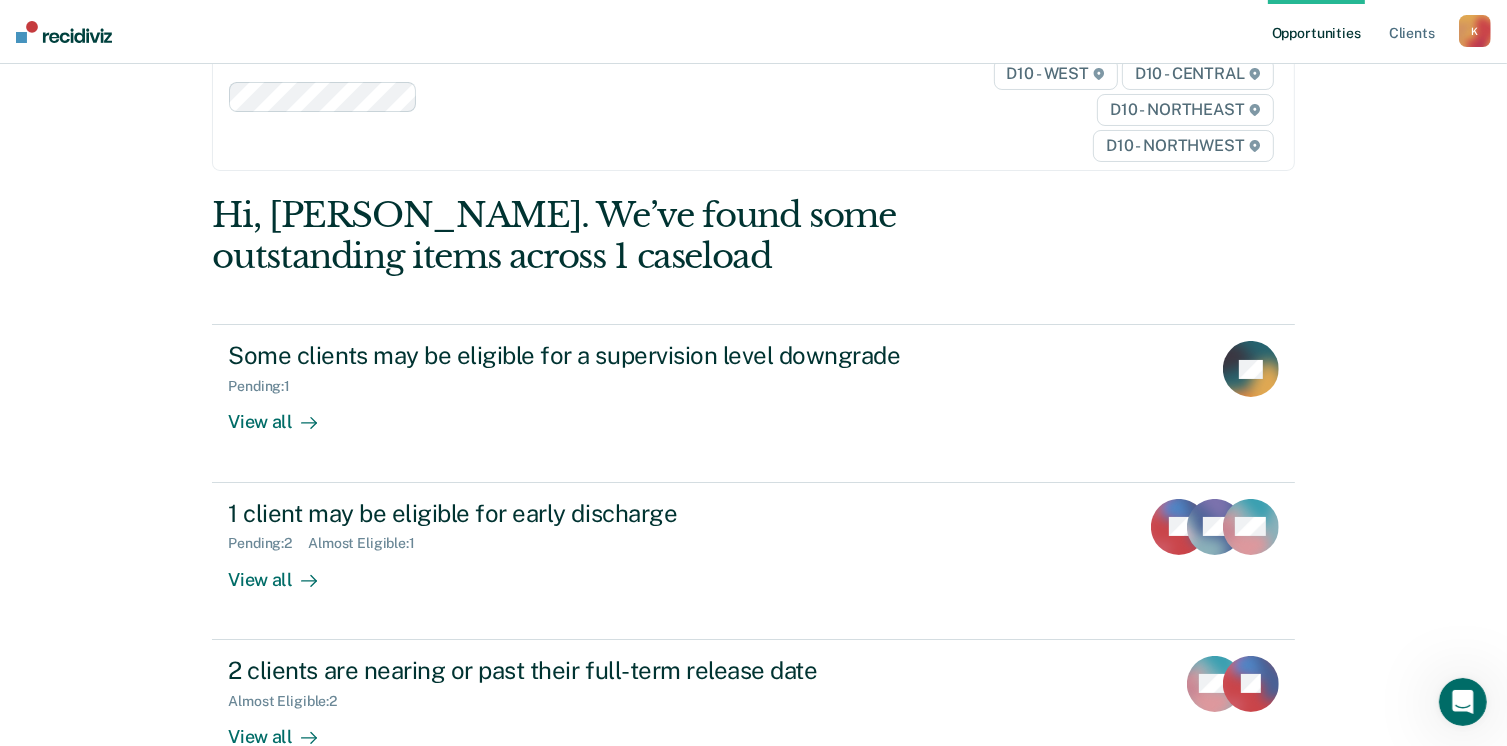 scroll, scrollTop: 200, scrollLeft: 0, axis: vertical 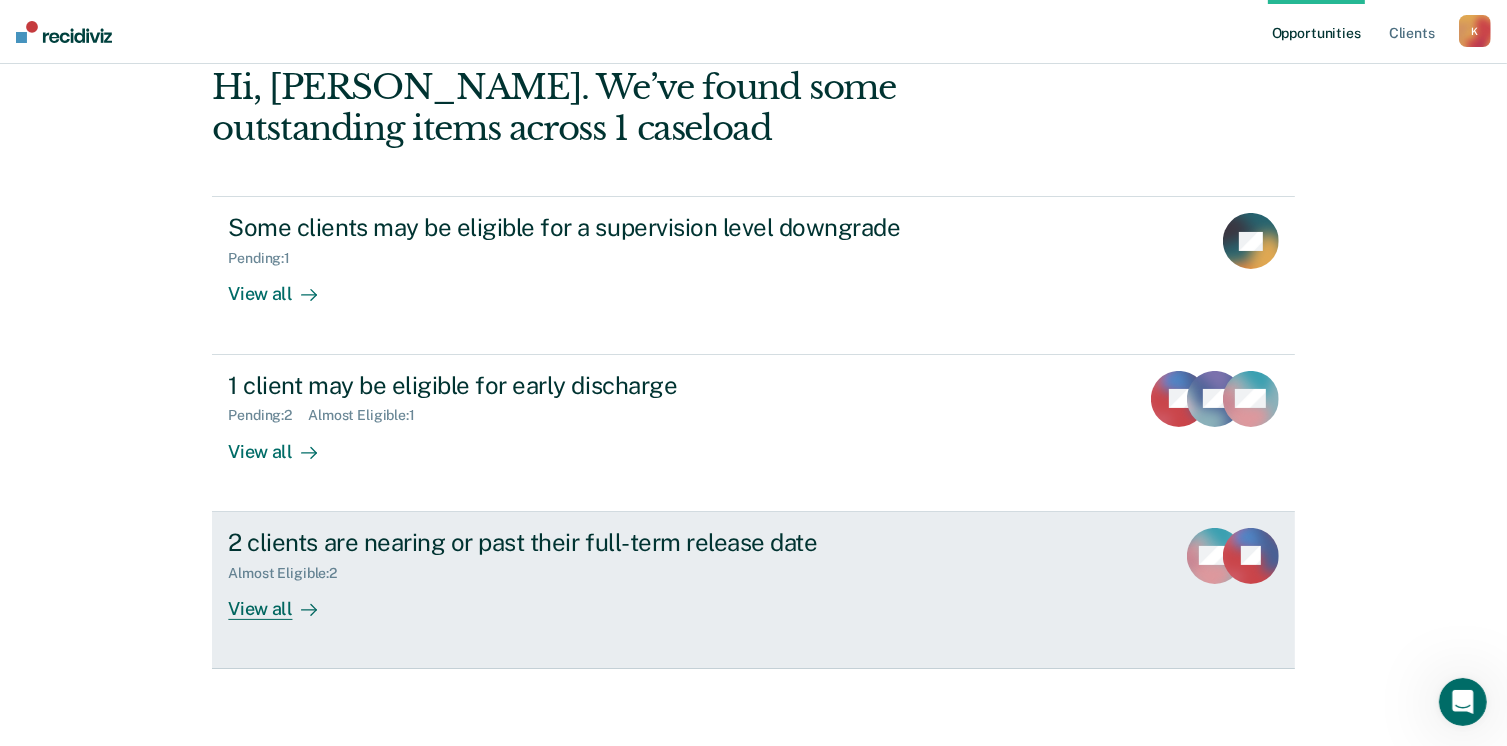 click on "View all" at bounding box center [284, 600] 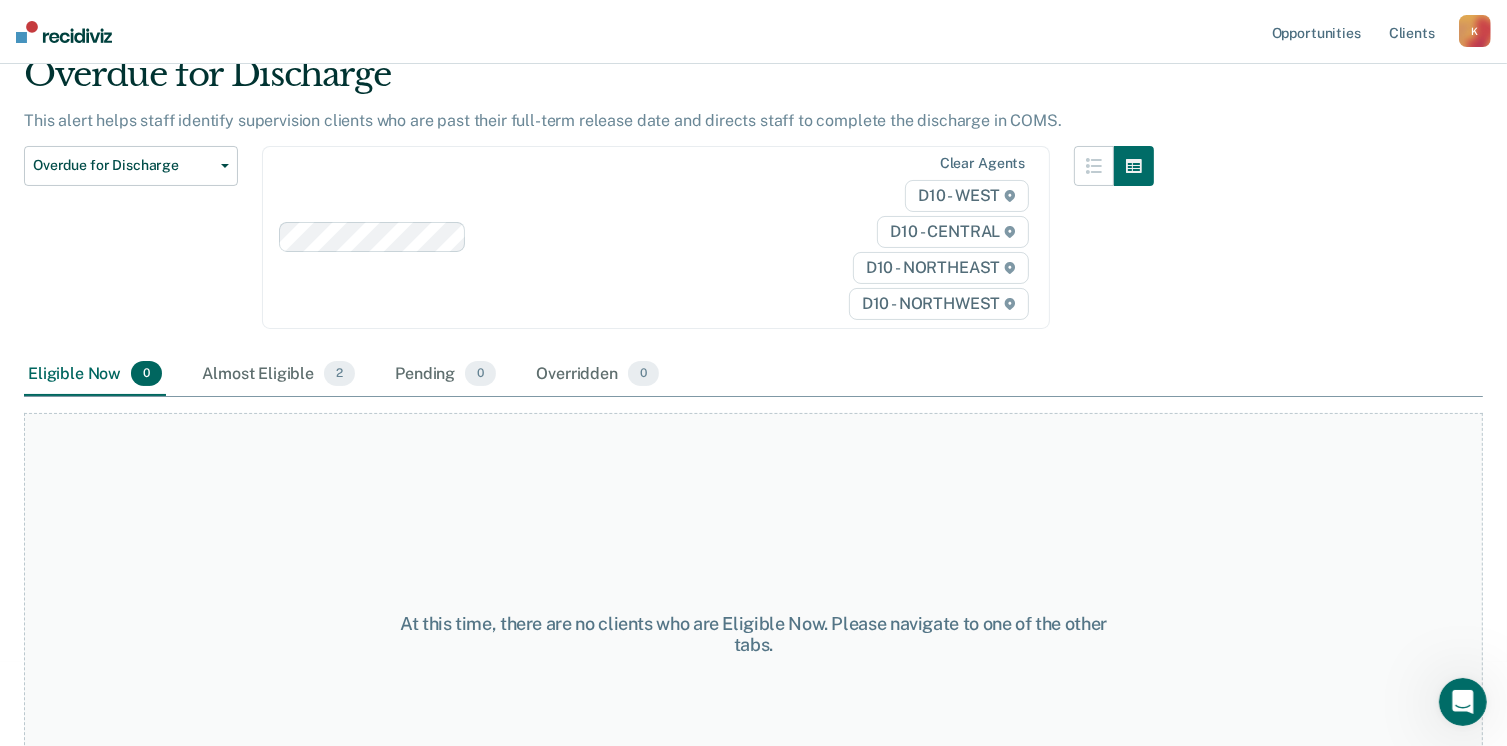 scroll, scrollTop: 191, scrollLeft: 0, axis: vertical 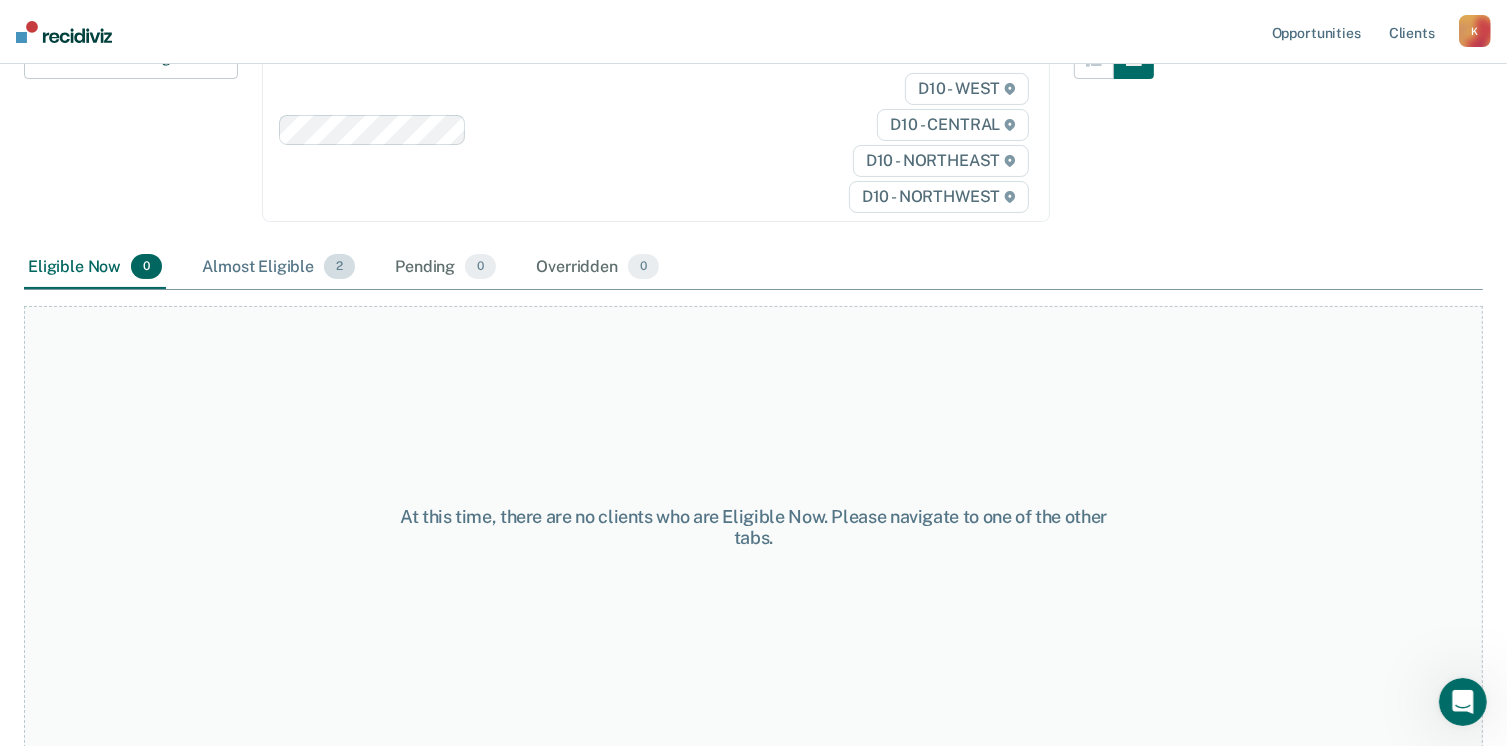 click on "Almost Eligible 2" at bounding box center [278, 268] 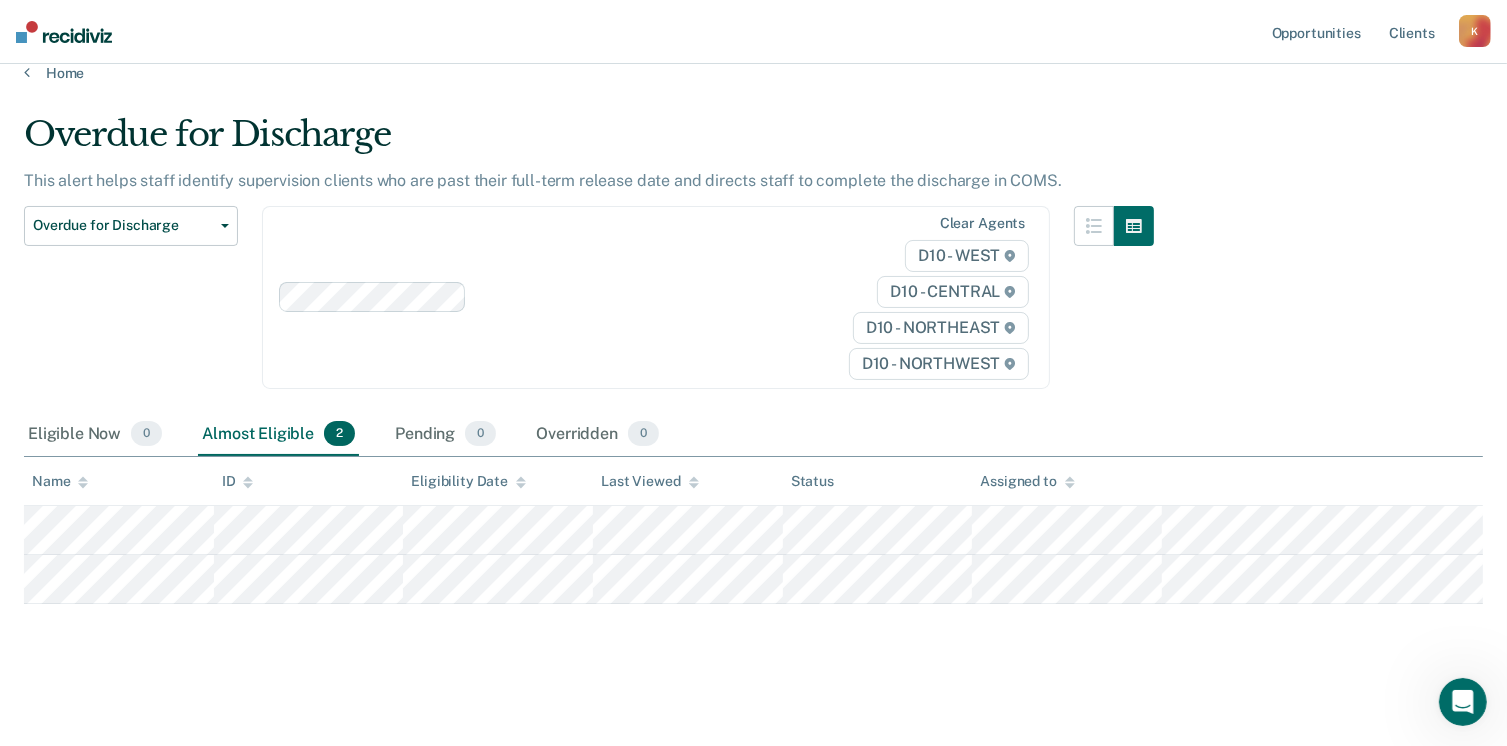 click on "Overdue for Discharge   This alert helps staff identify supervision clients who are past their full-term release date and directs staff to complete the discharge in COMS. Overdue for Discharge Classification Review Early Discharge Minimum Telephone Reporting Overdue for Discharge Supervision Level Mismatch Clear   agents D10 - WEST   D10 - CENTRAL   D10 - NORTHEAST   D10 - NORTHWEST   Eligible Now 0 Almost Eligible 2 Pending 0 Overridden 0
To pick up a draggable item, press the space bar.
While dragging, use the arrow keys to move the item.
Press space again to drop the item in its new position, or press escape to cancel.
Name ID Eligibility Date Last Viewed Status Assigned to" at bounding box center [753, 356] 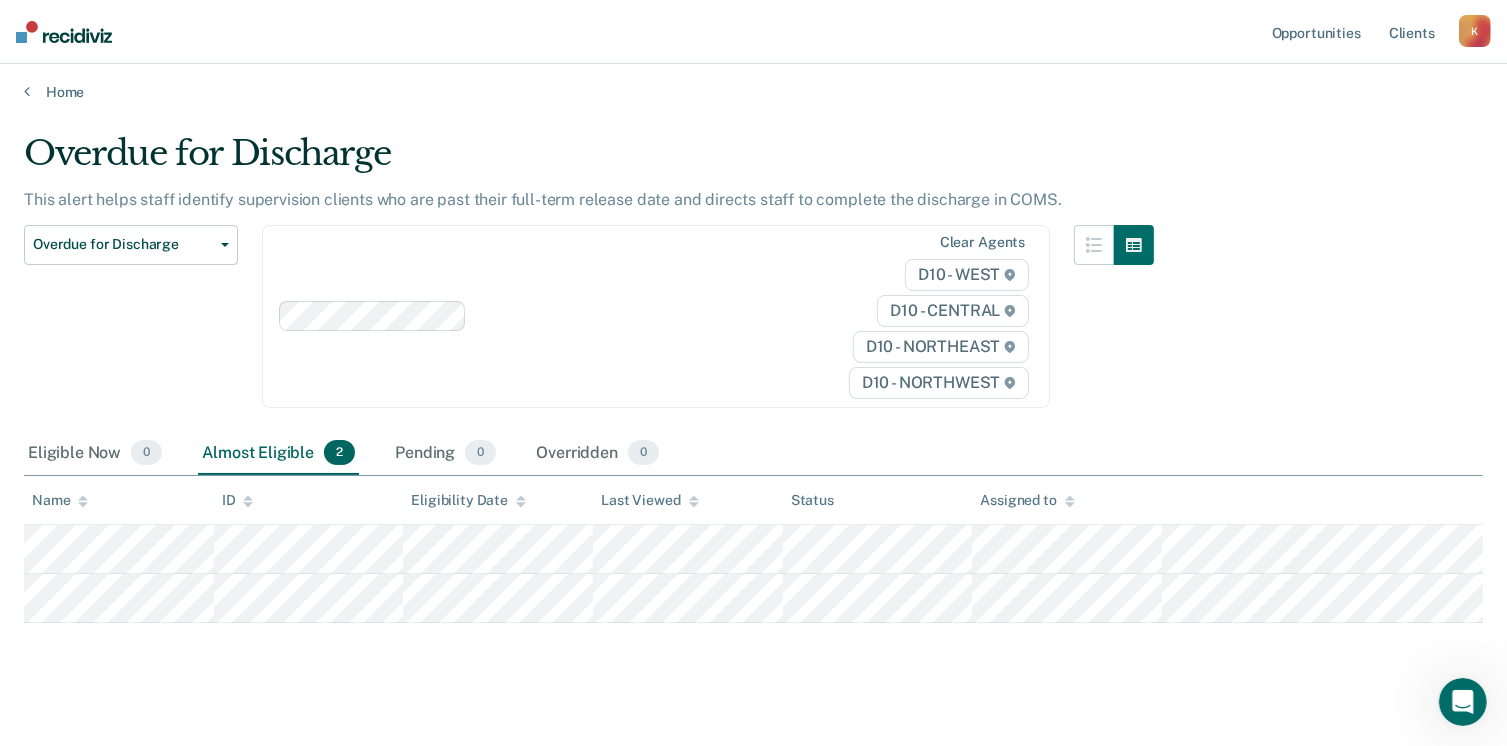 scroll, scrollTop: 0, scrollLeft: 0, axis: both 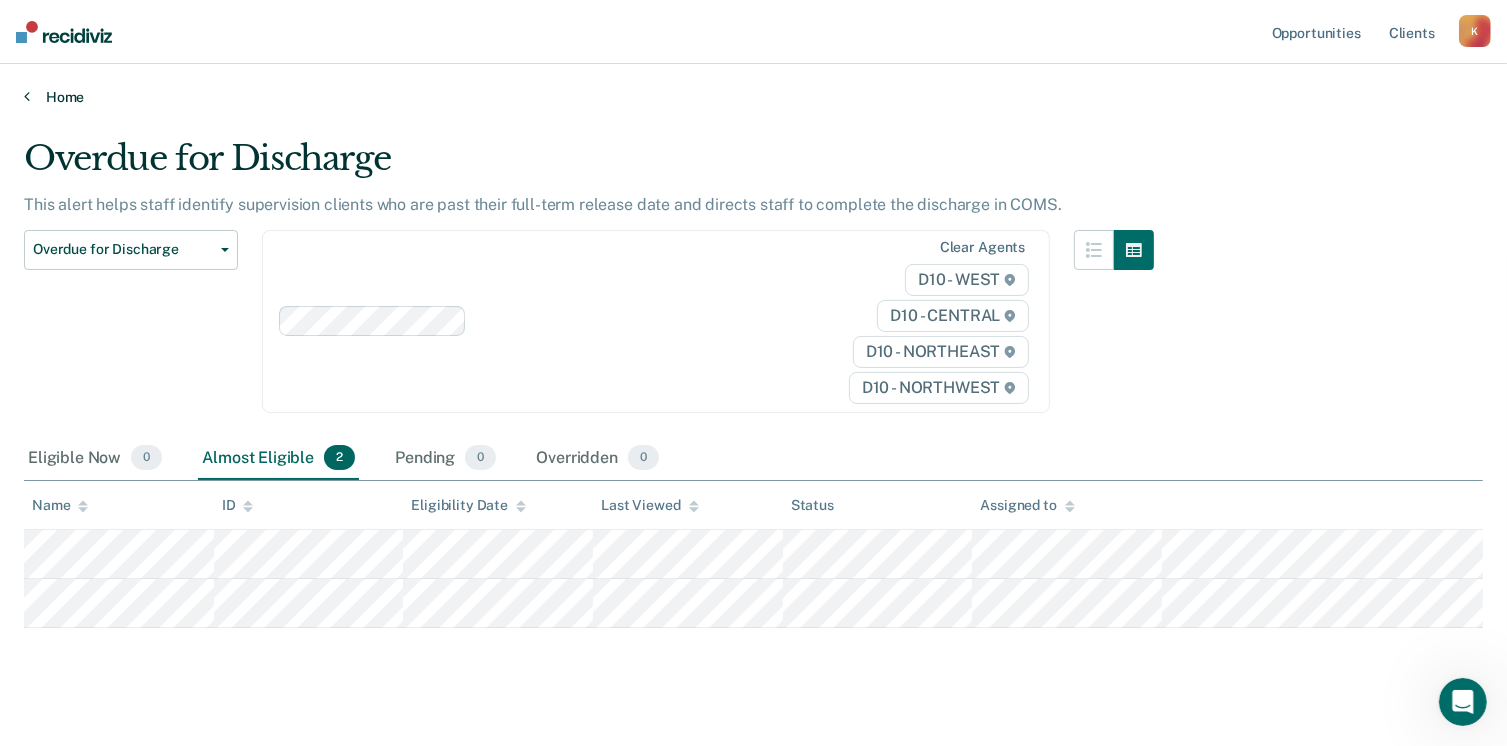 click on "Home" at bounding box center (753, 97) 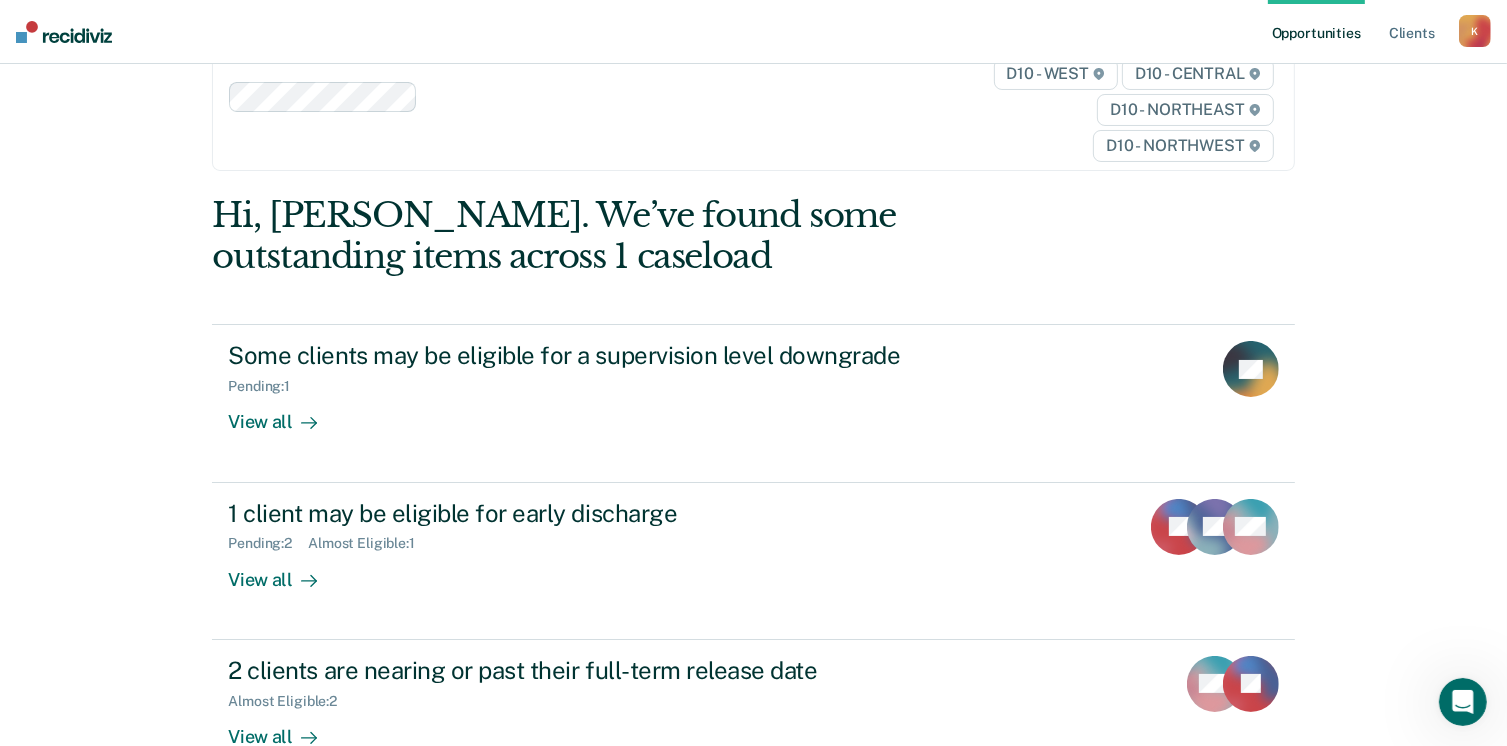 scroll, scrollTop: 0, scrollLeft: 0, axis: both 